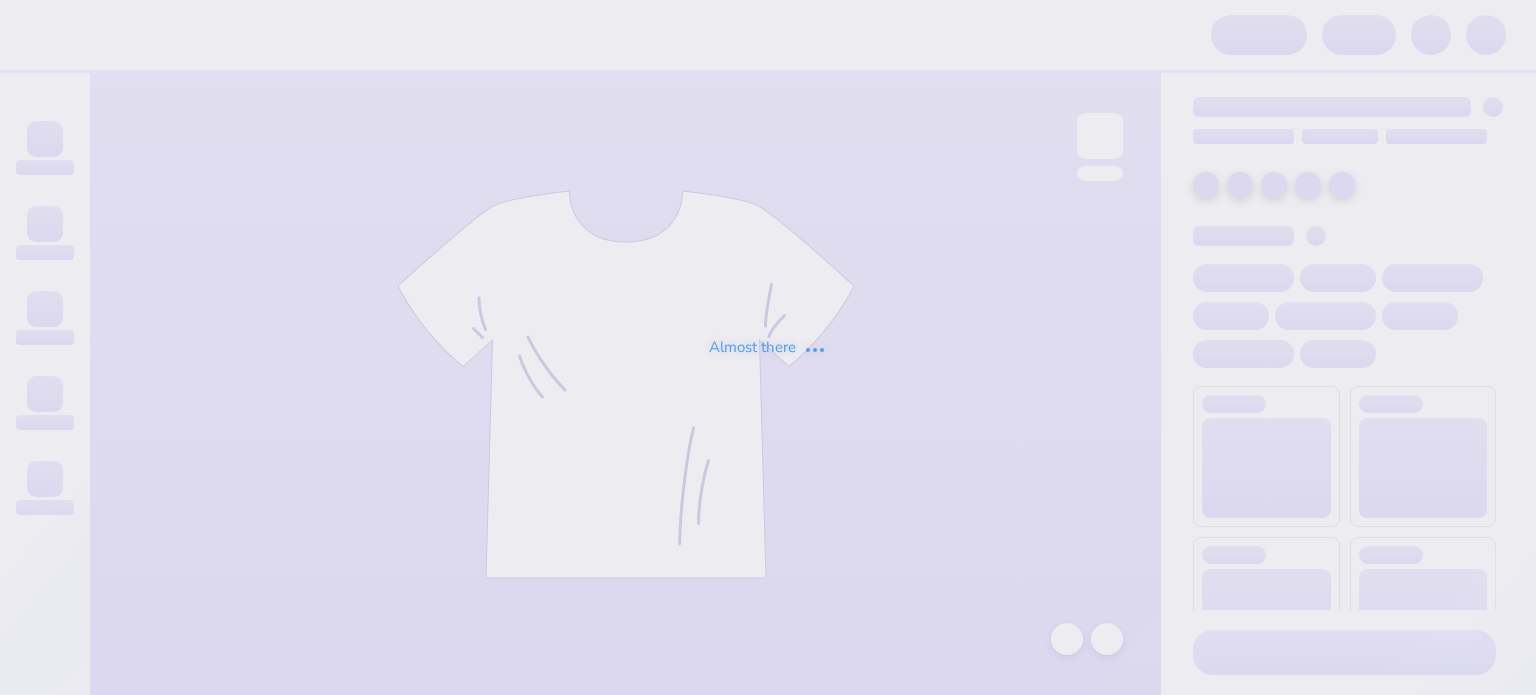scroll, scrollTop: 0, scrollLeft: 0, axis: both 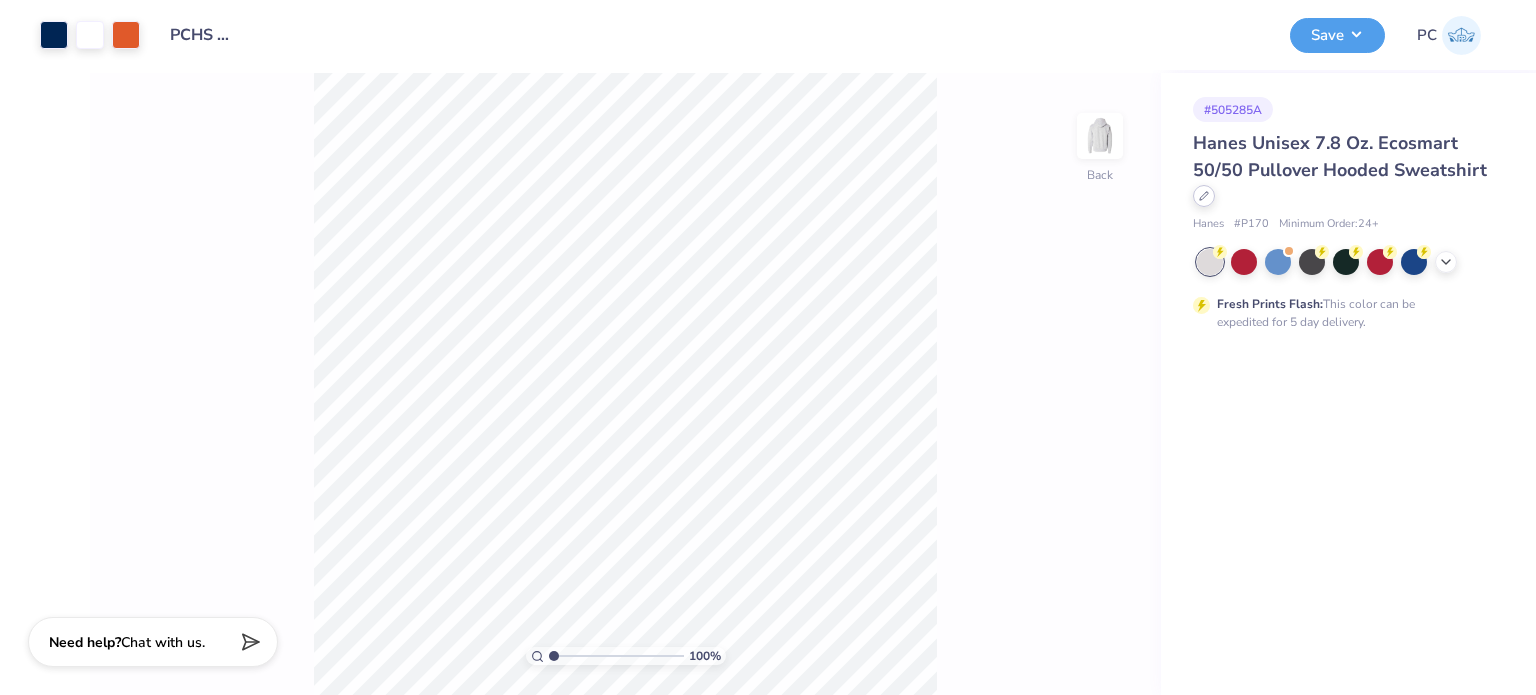 click at bounding box center (1204, 196) 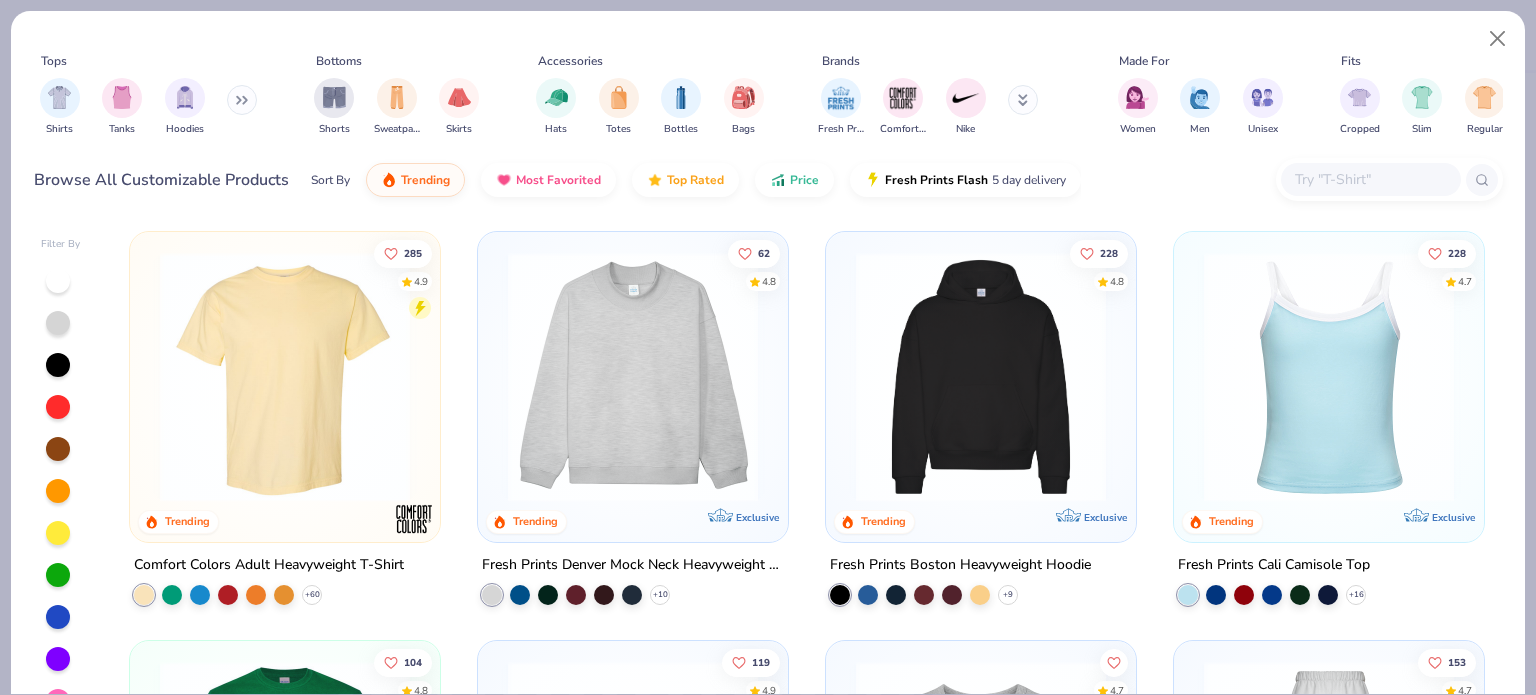 click at bounding box center (285, 377) 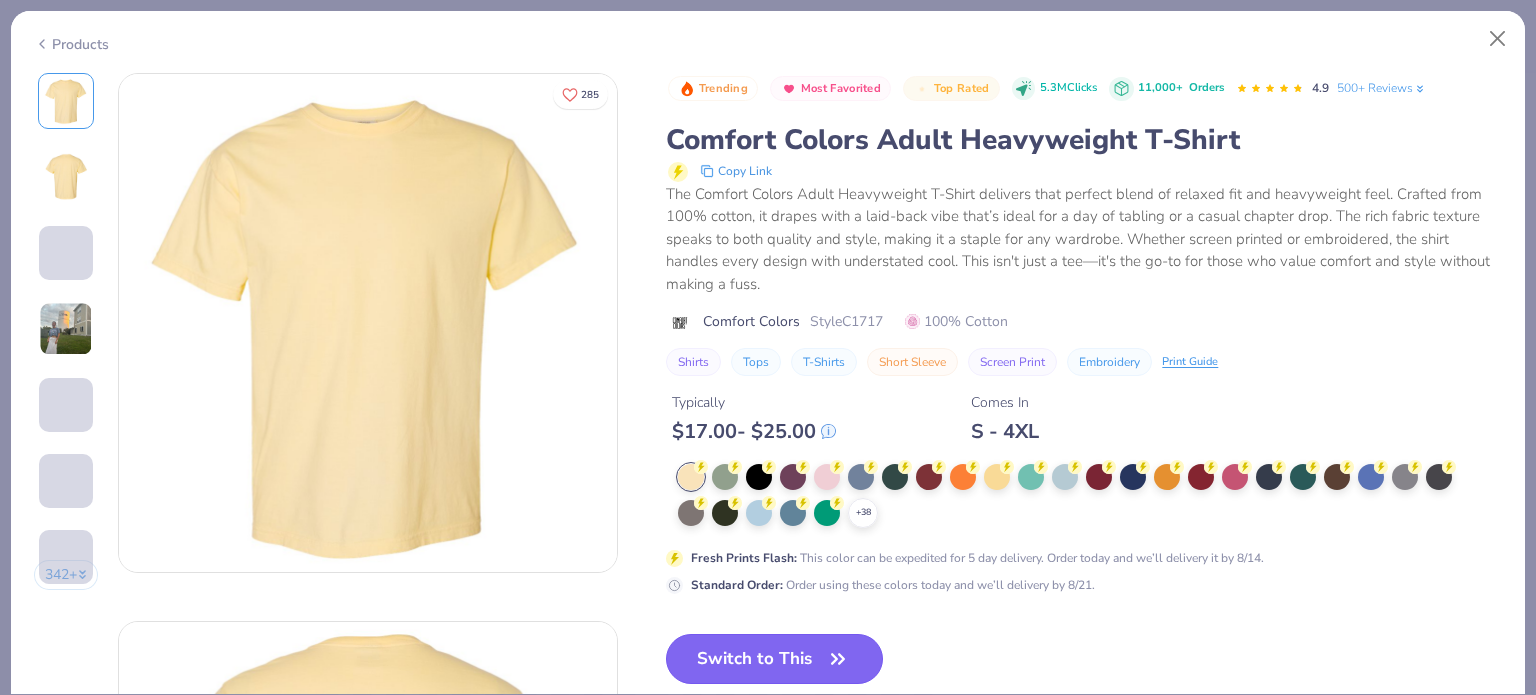 click on "Switch to This" at bounding box center (774, 659) 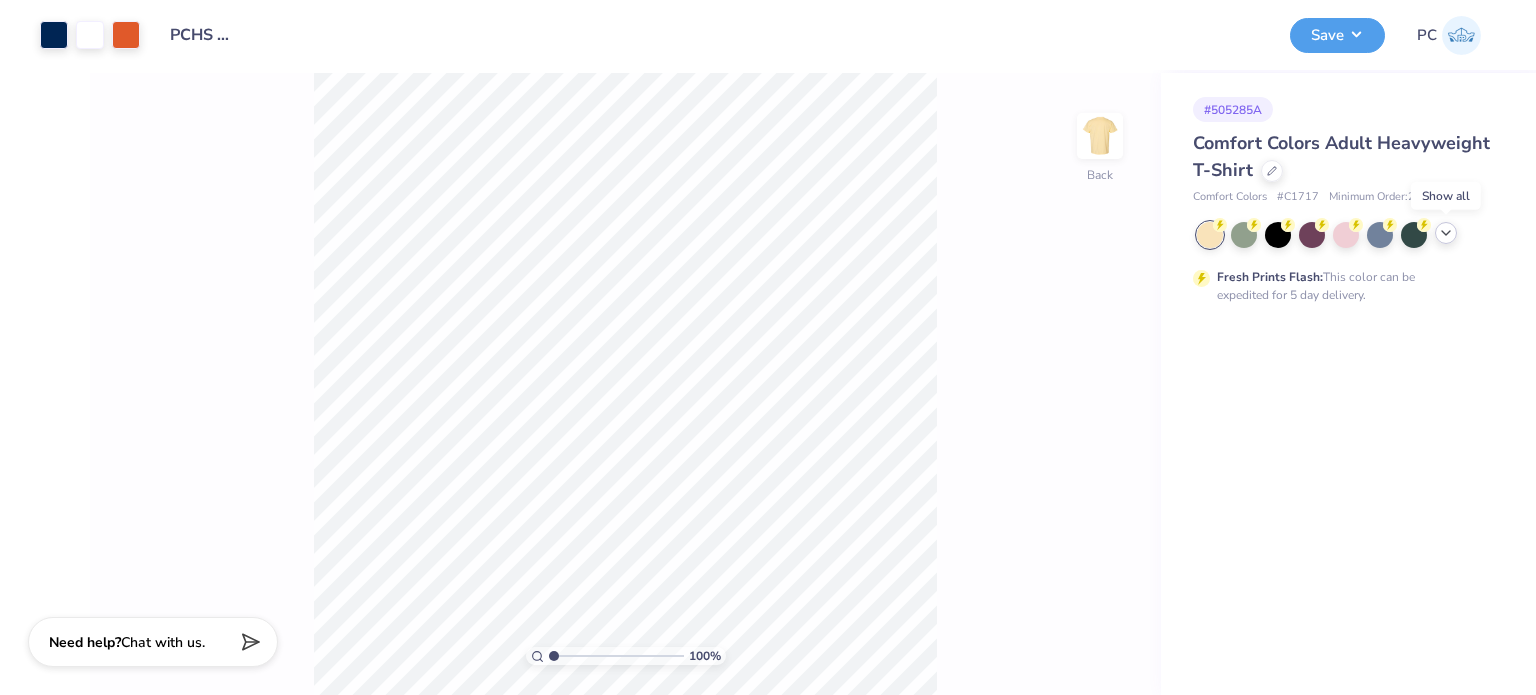 click 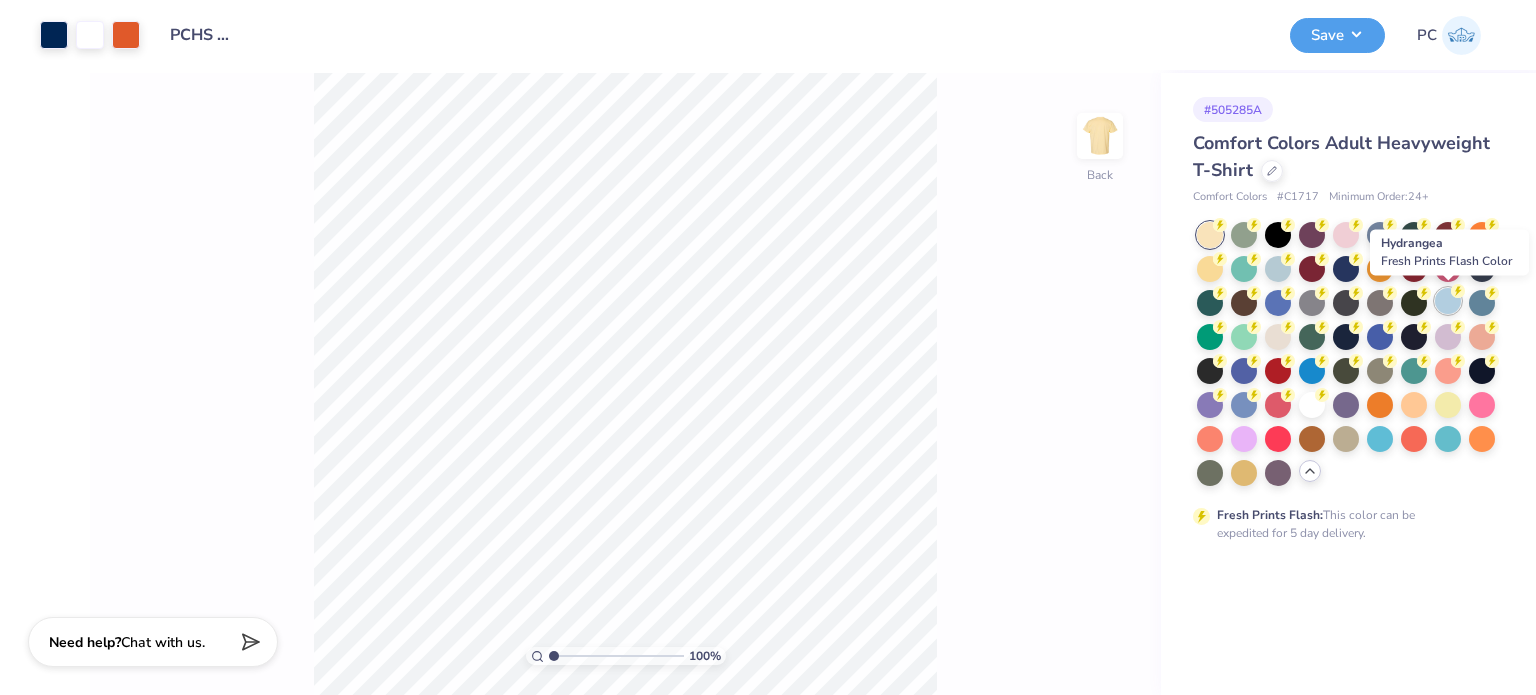 click at bounding box center [1448, 301] 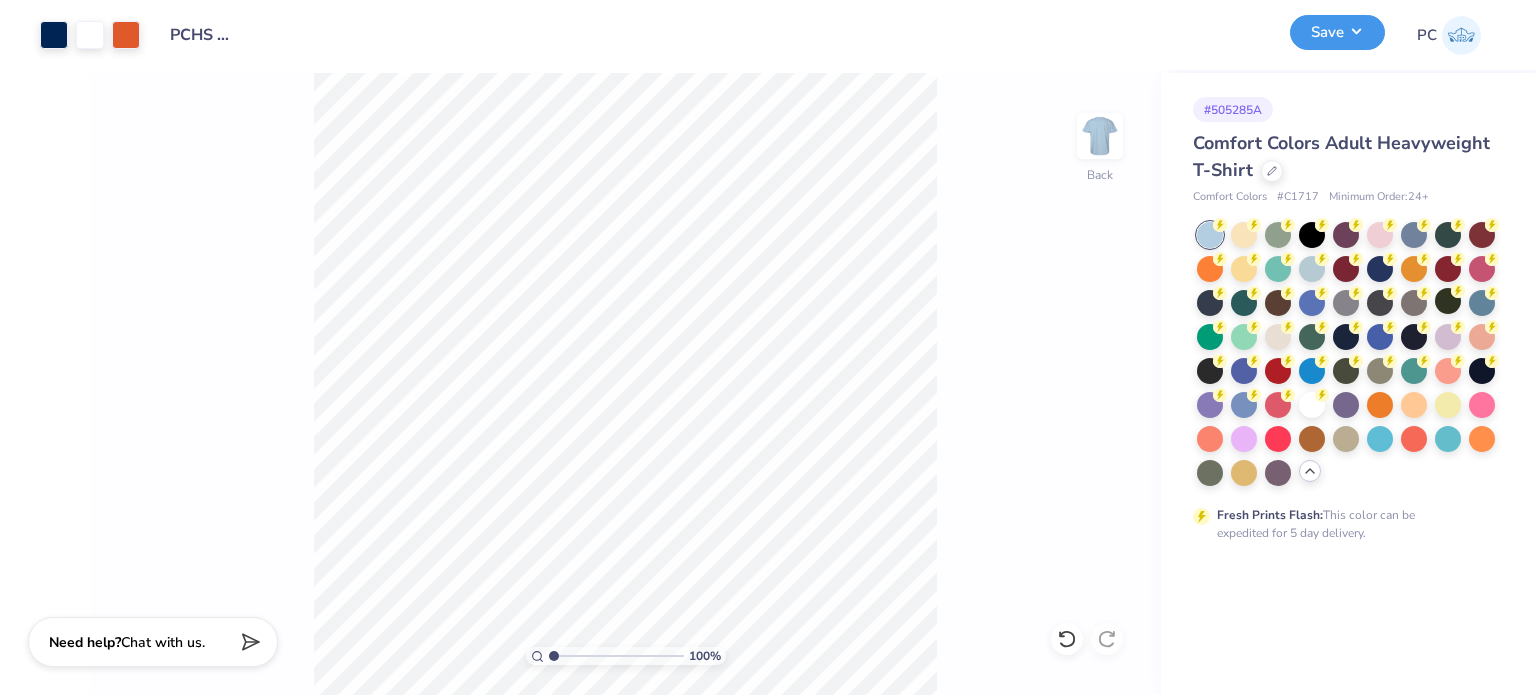 click on "Save" at bounding box center (1337, 32) 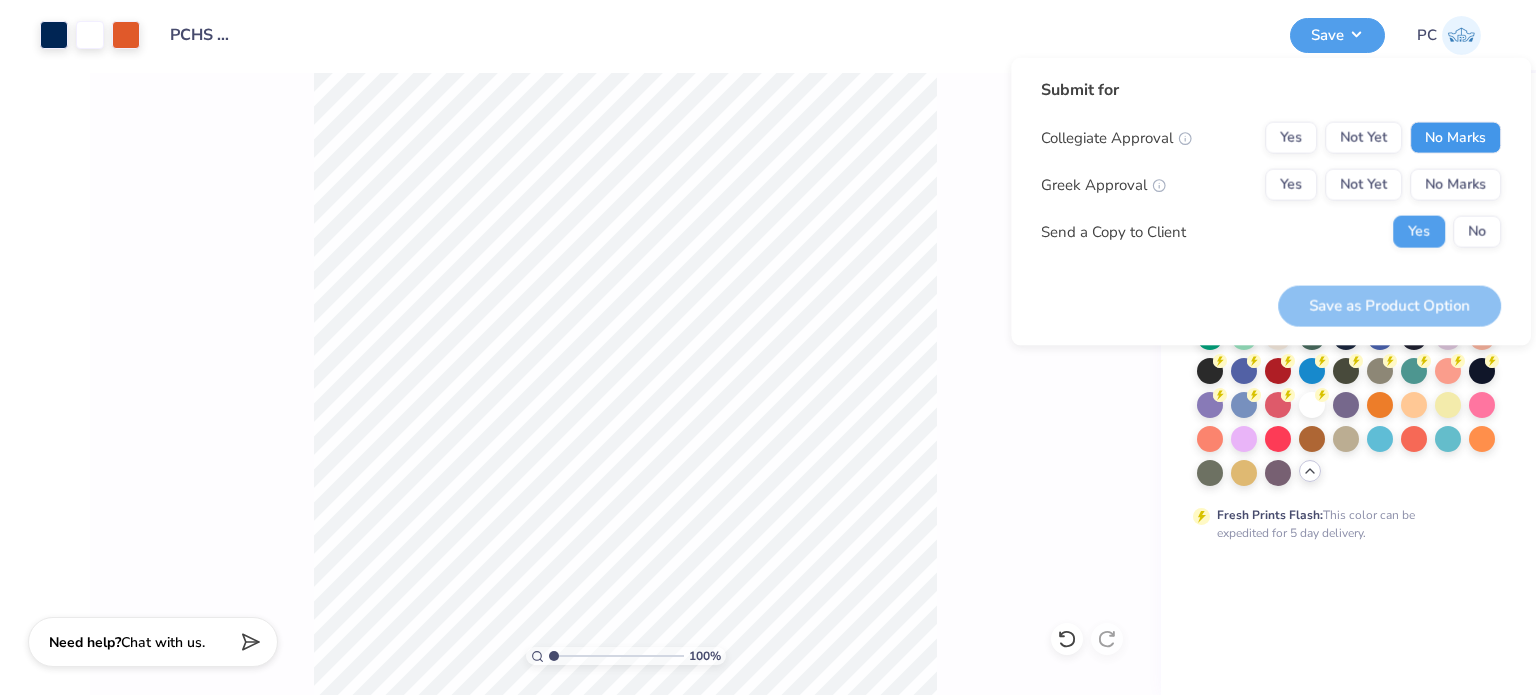 click on "No Marks" at bounding box center [1455, 138] 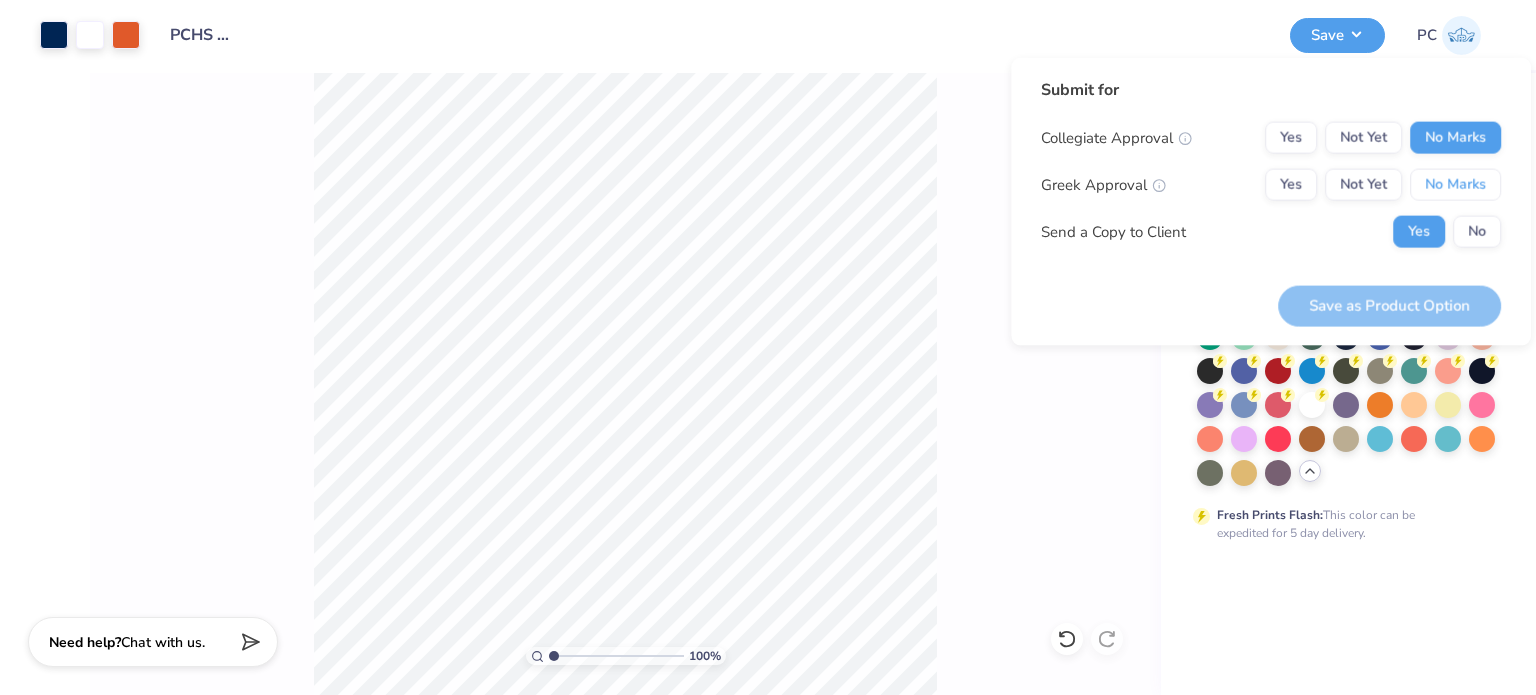click on "No Marks" at bounding box center (1455, 185) 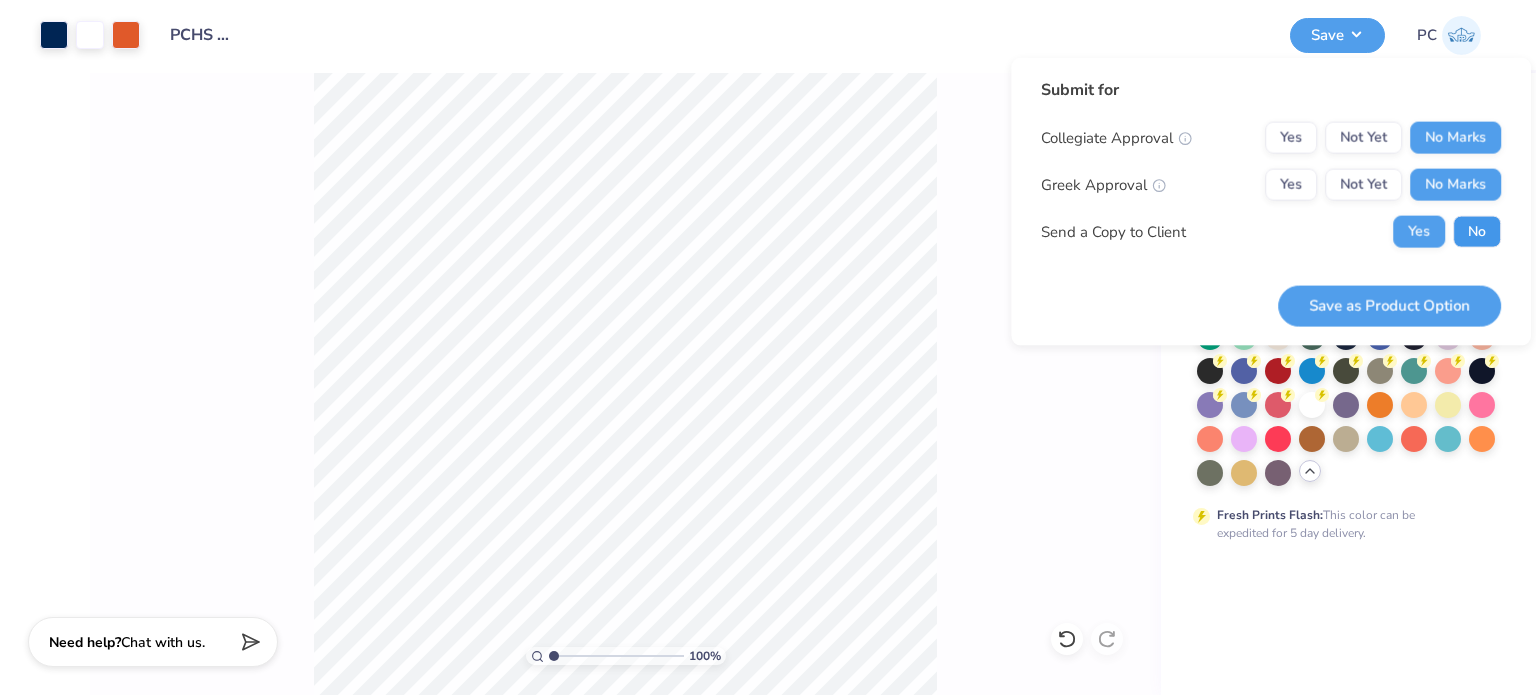 click on "No" at bounding box center [1477, 232] 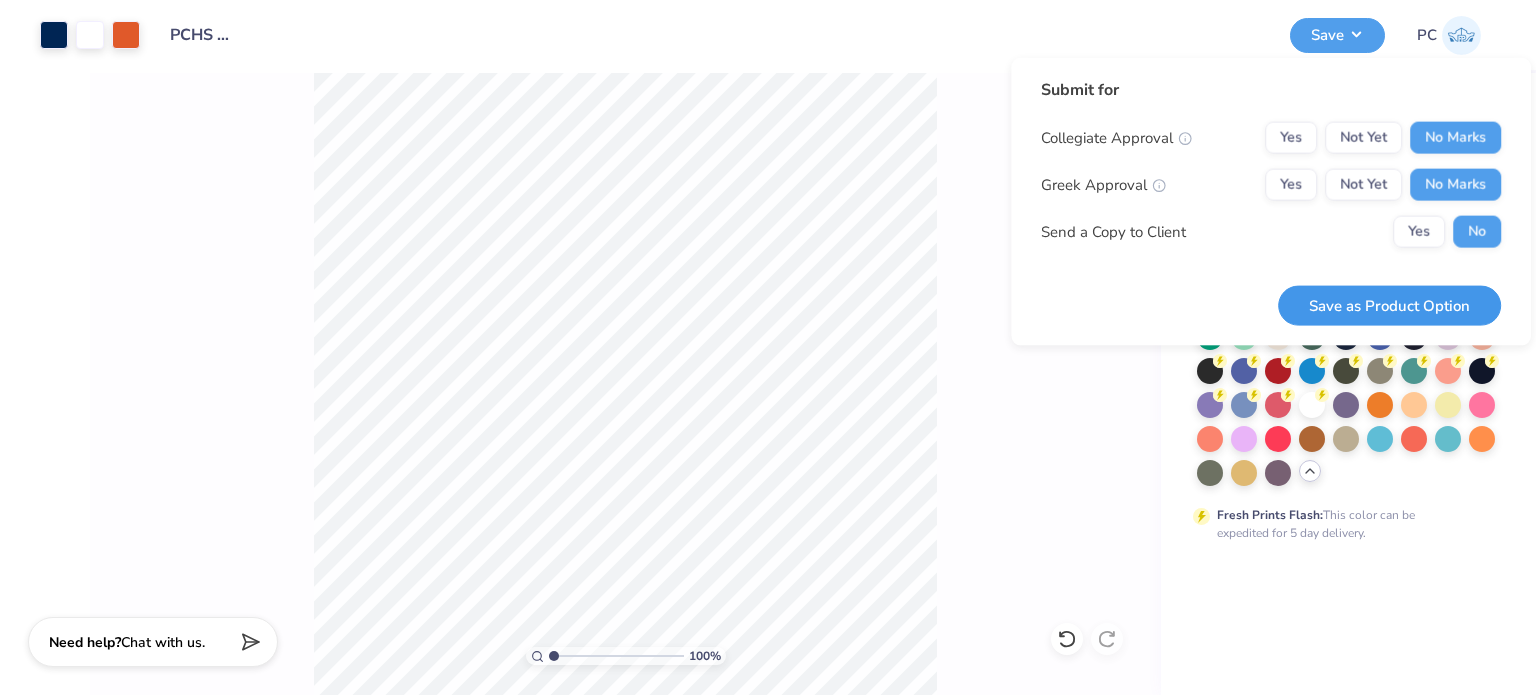 click on "Save as Product Option" at bounding box center (1389, 305) 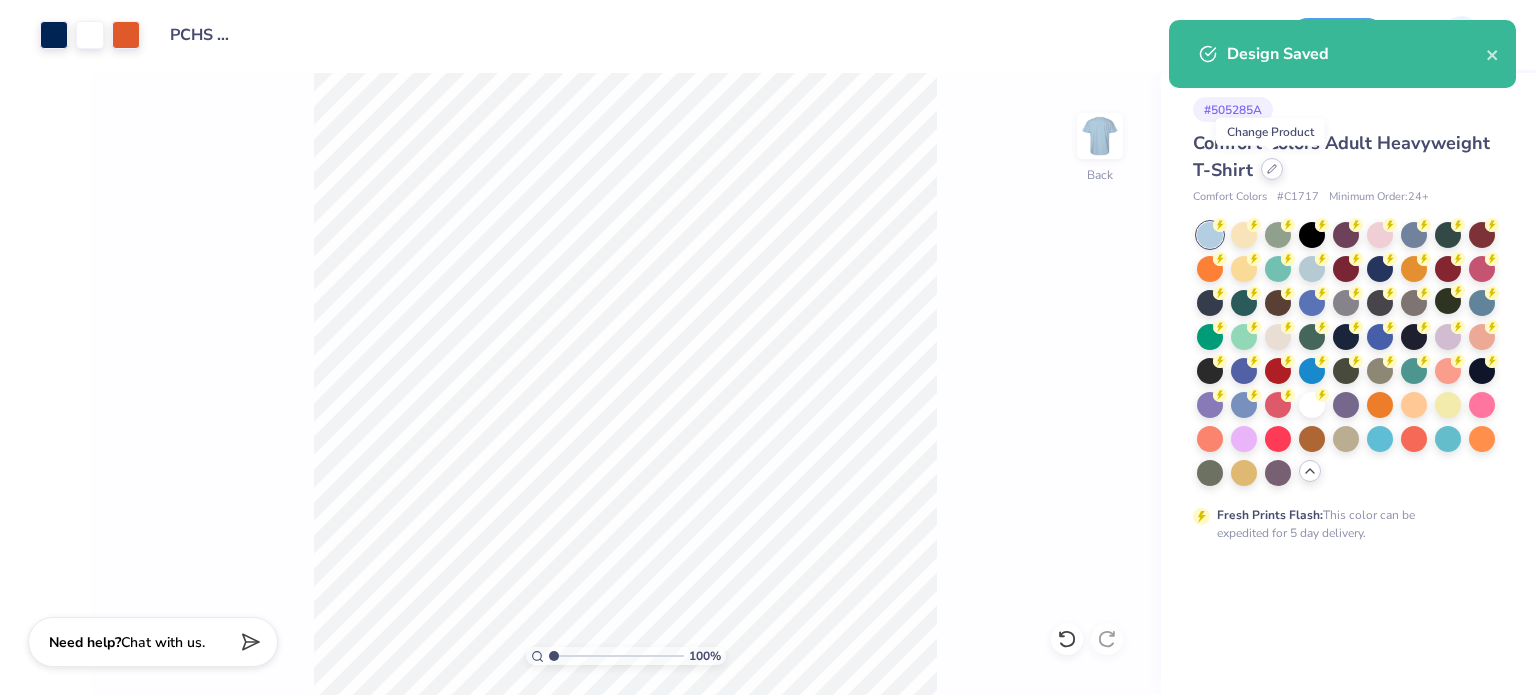 click 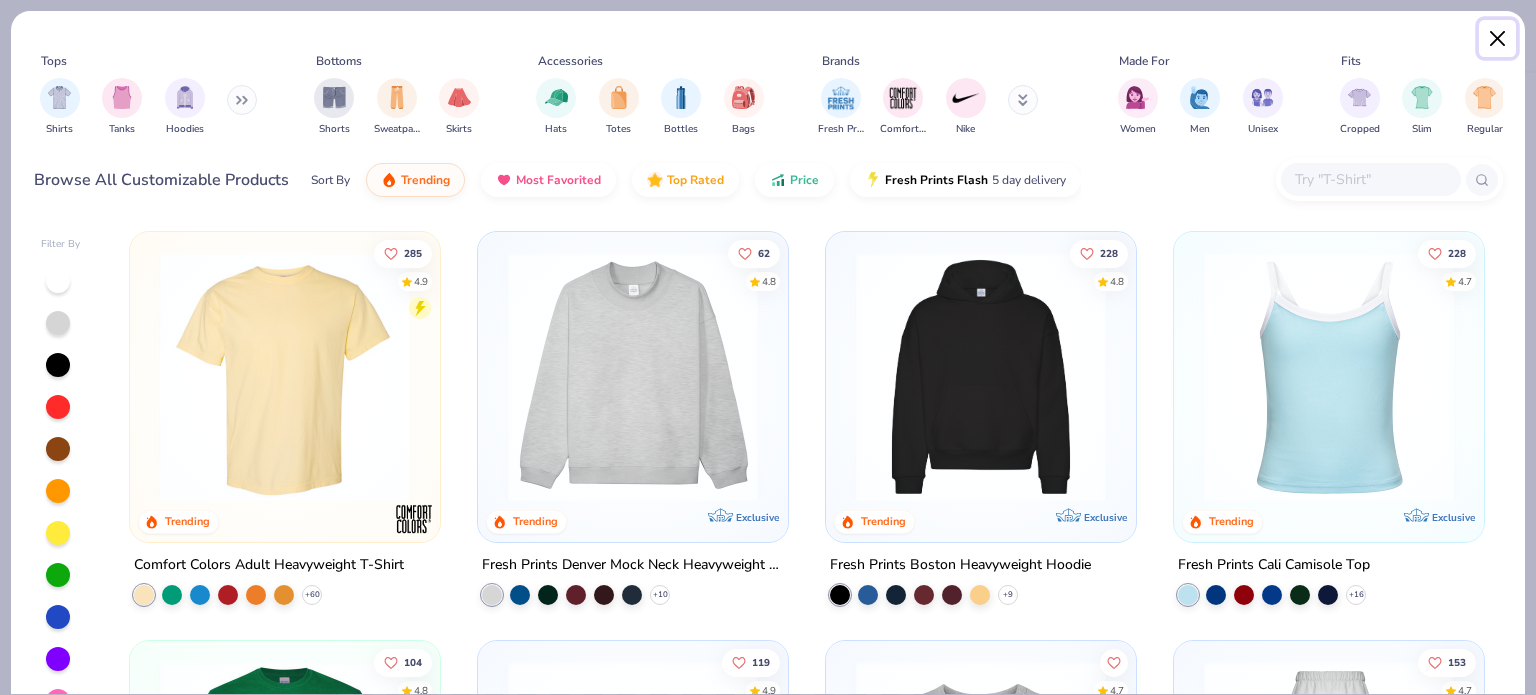 click at bounding box center (1498, 39) 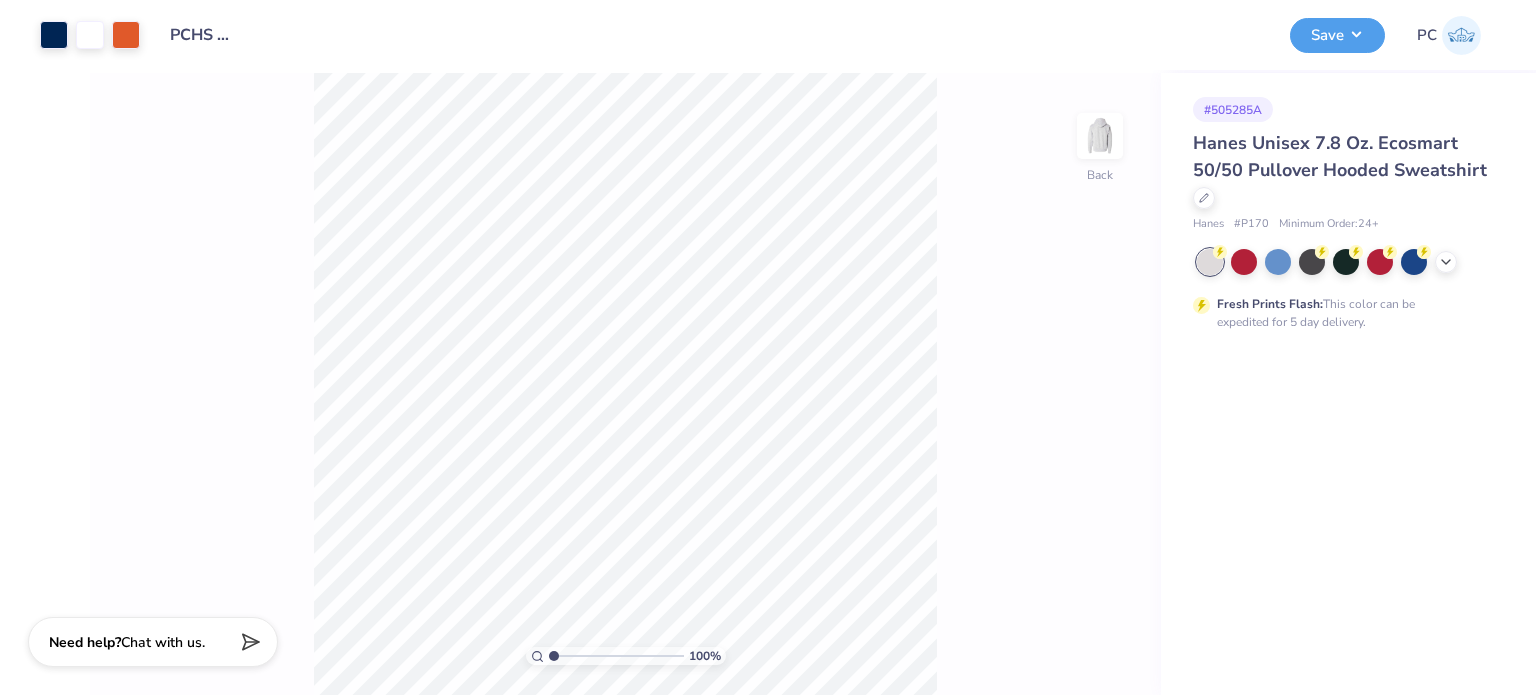 scroll, scrollTop: 0, scrollLeft: 0, axis: both 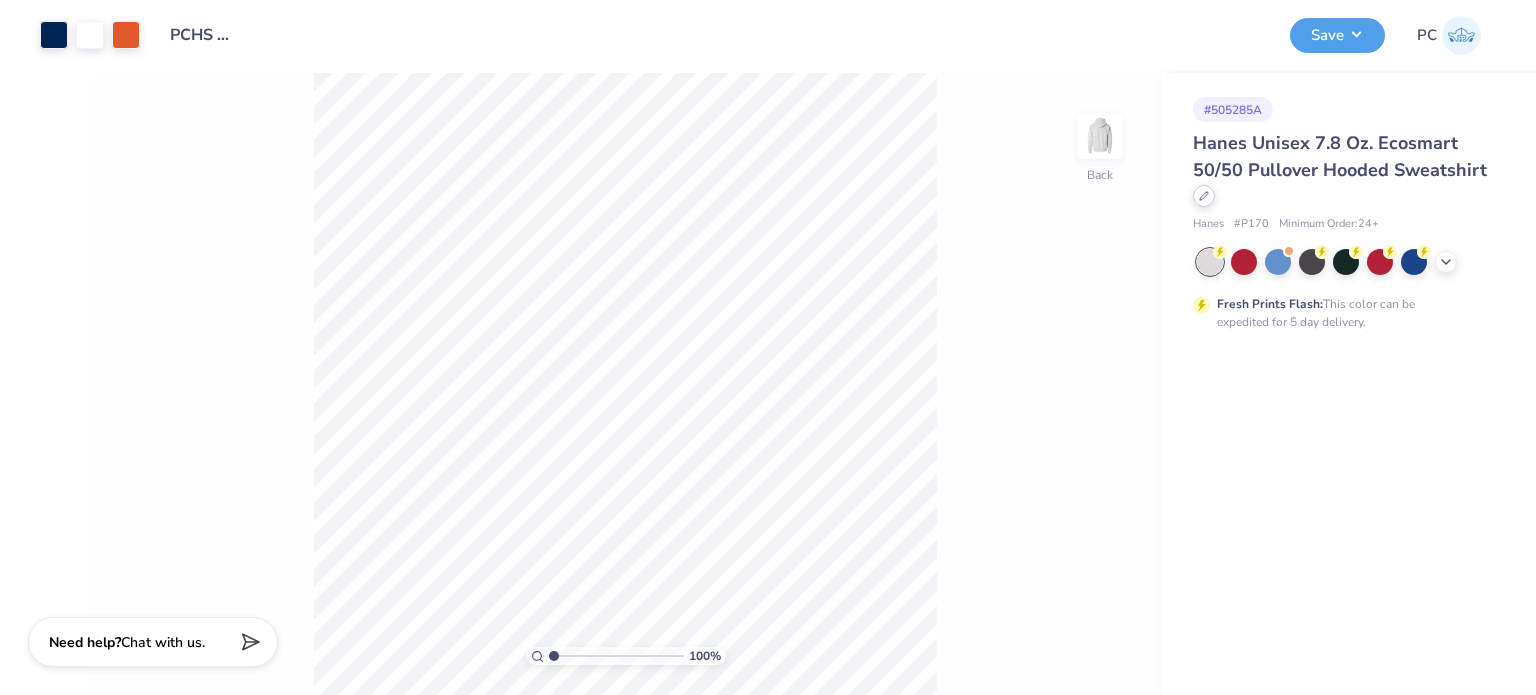 click 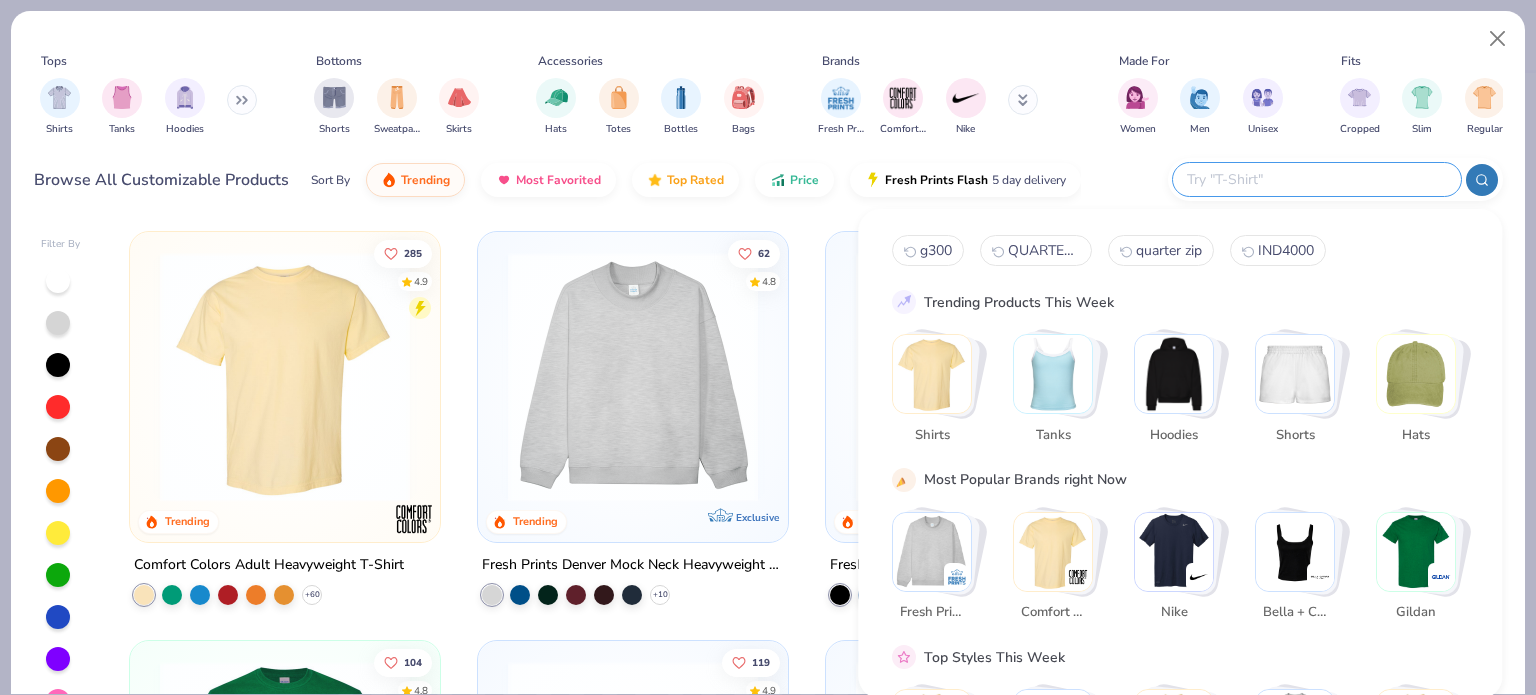 click at bounding box center (1316, 179) 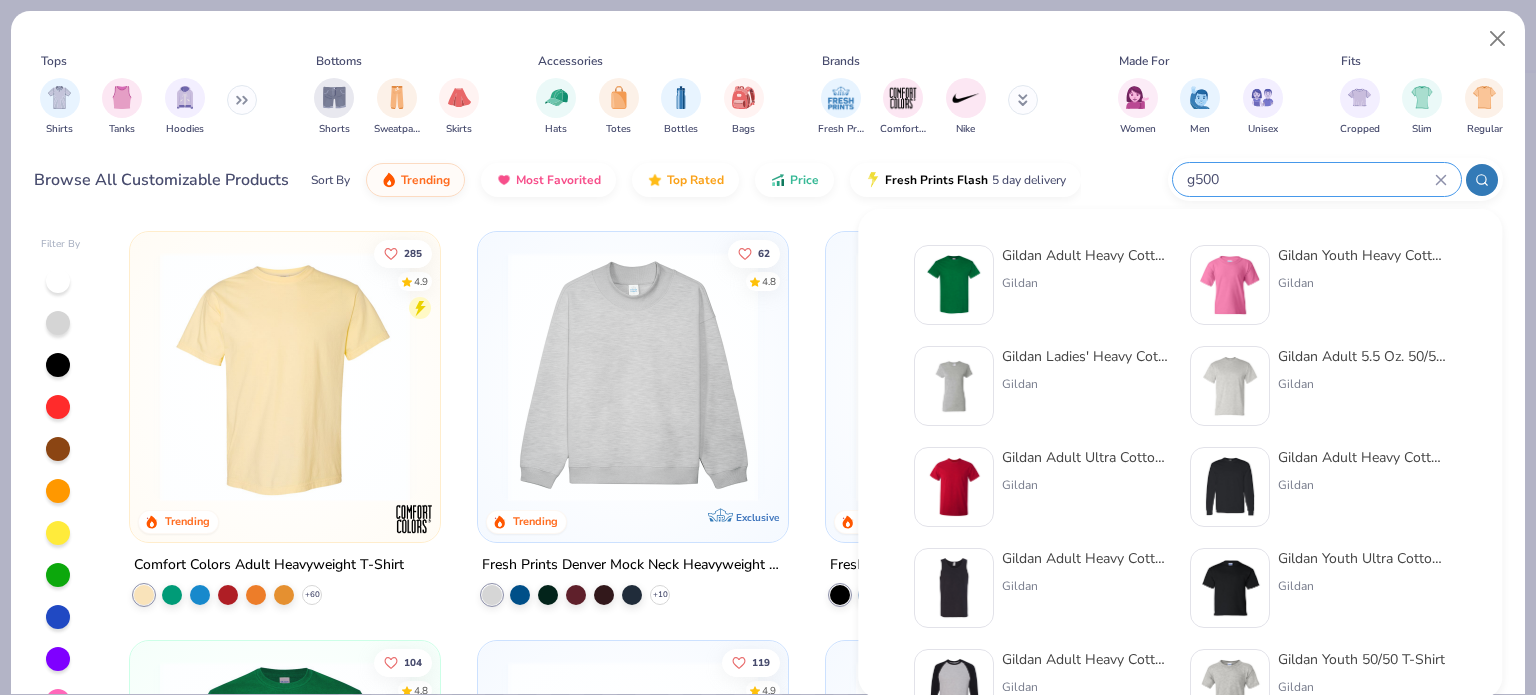 type on "g500" 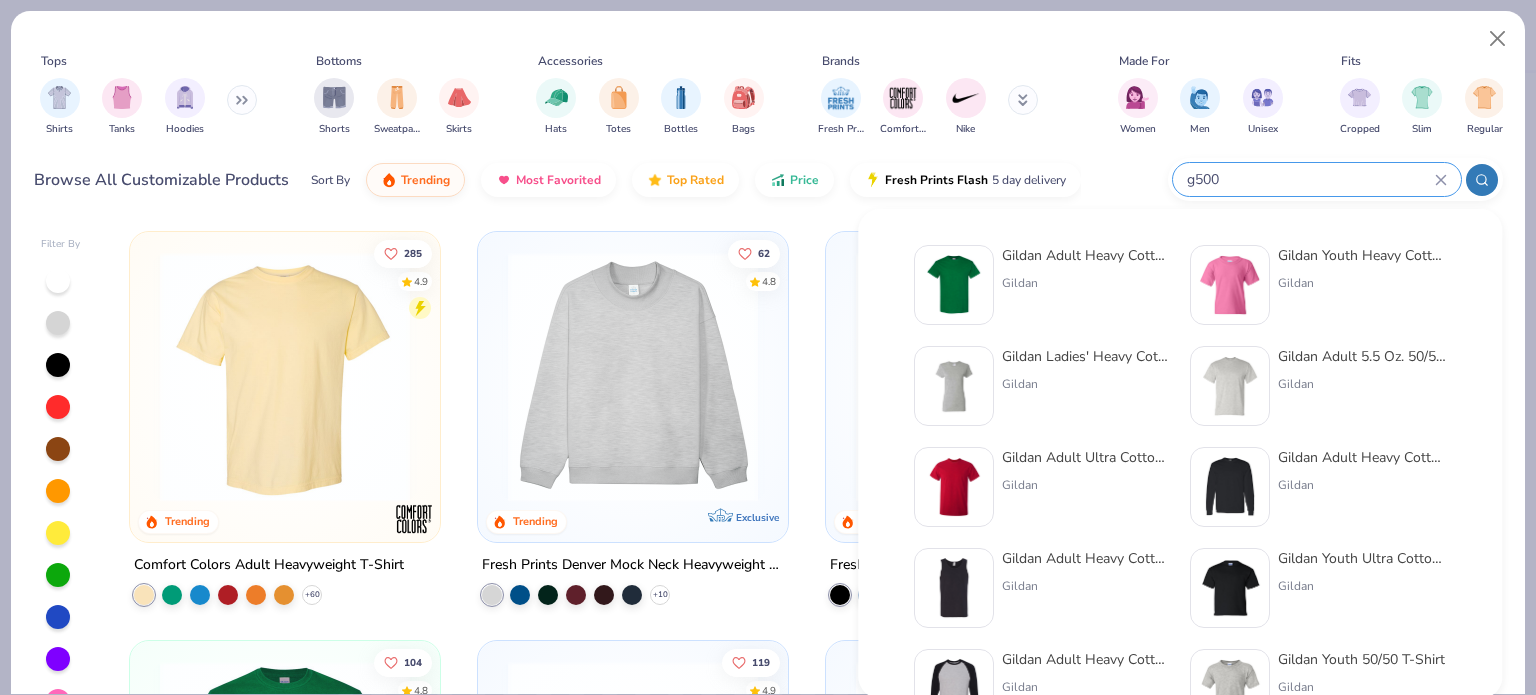 click at bounding box center [954, 285] 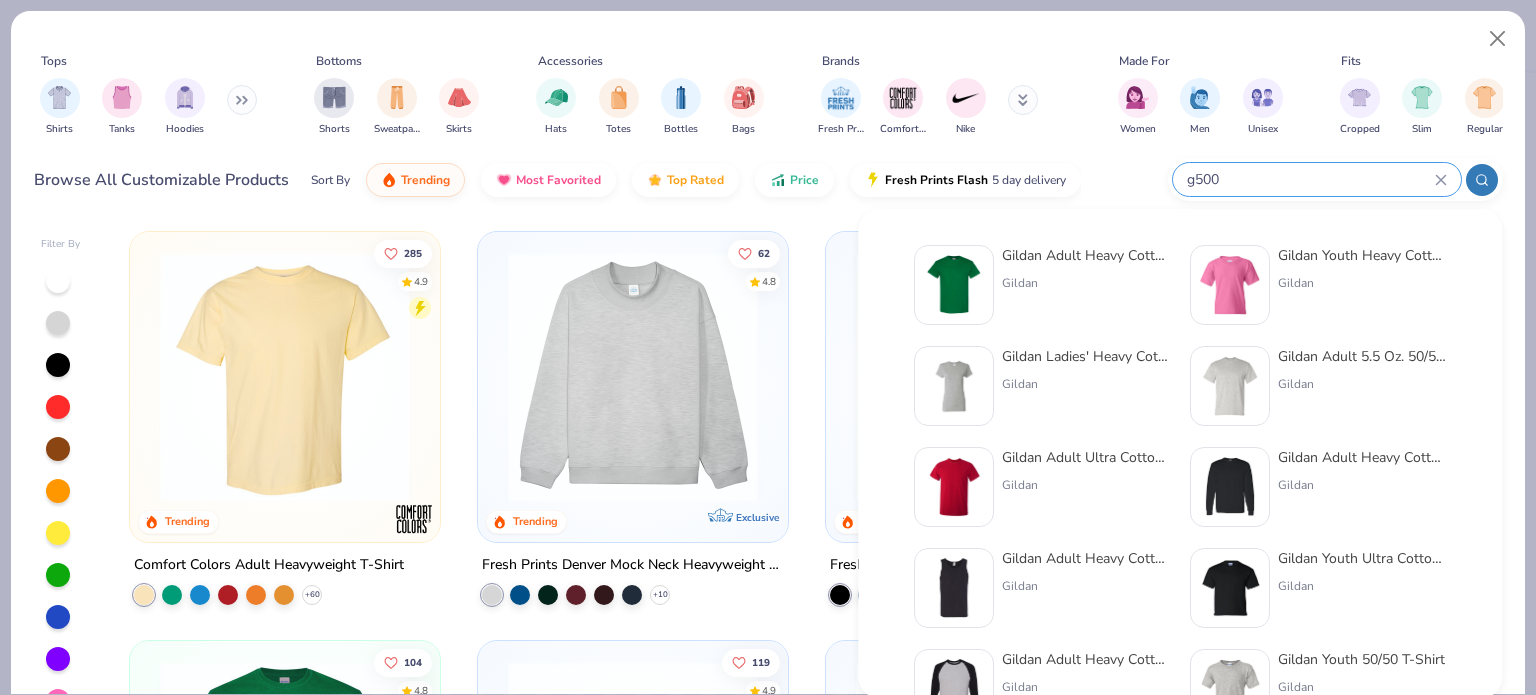 type 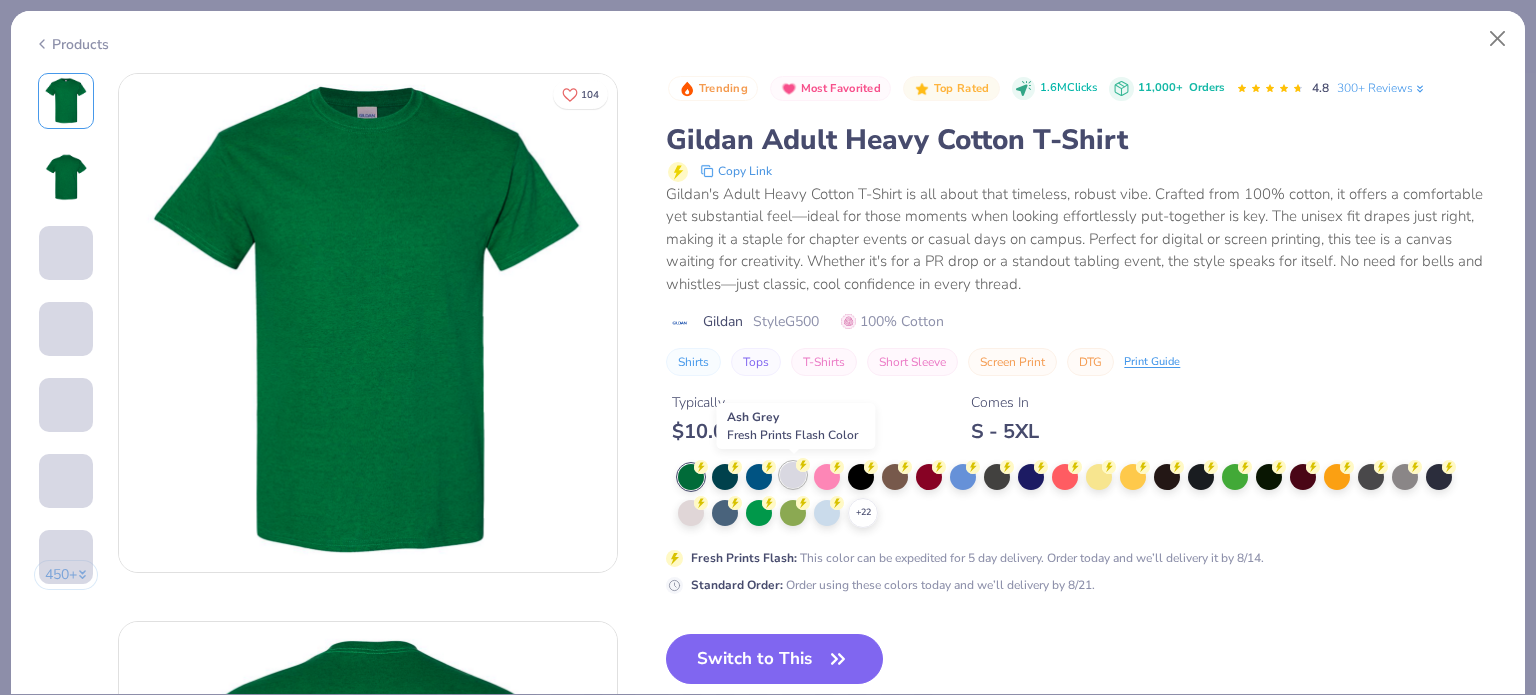 click at bounding box center (793, 475) 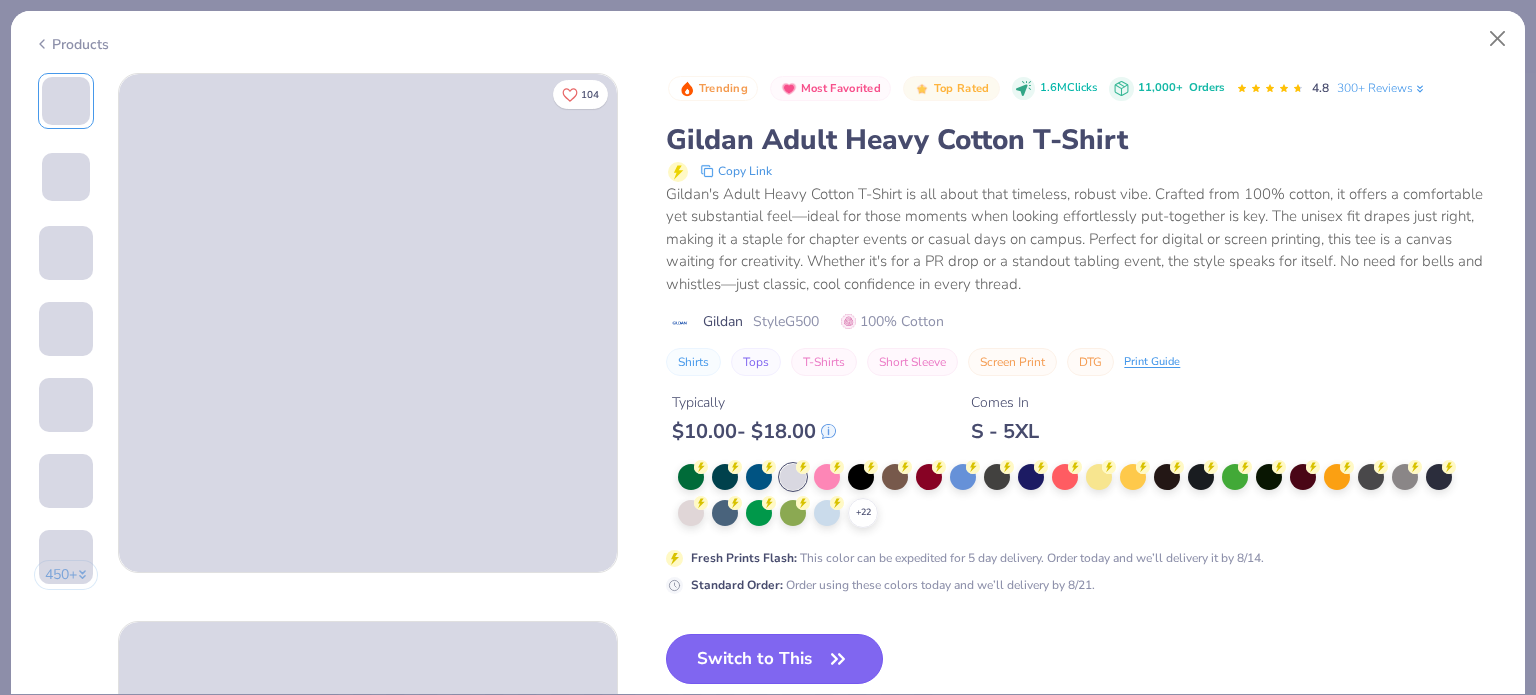 click on "Switch to This" at bounding box center (774, 659) 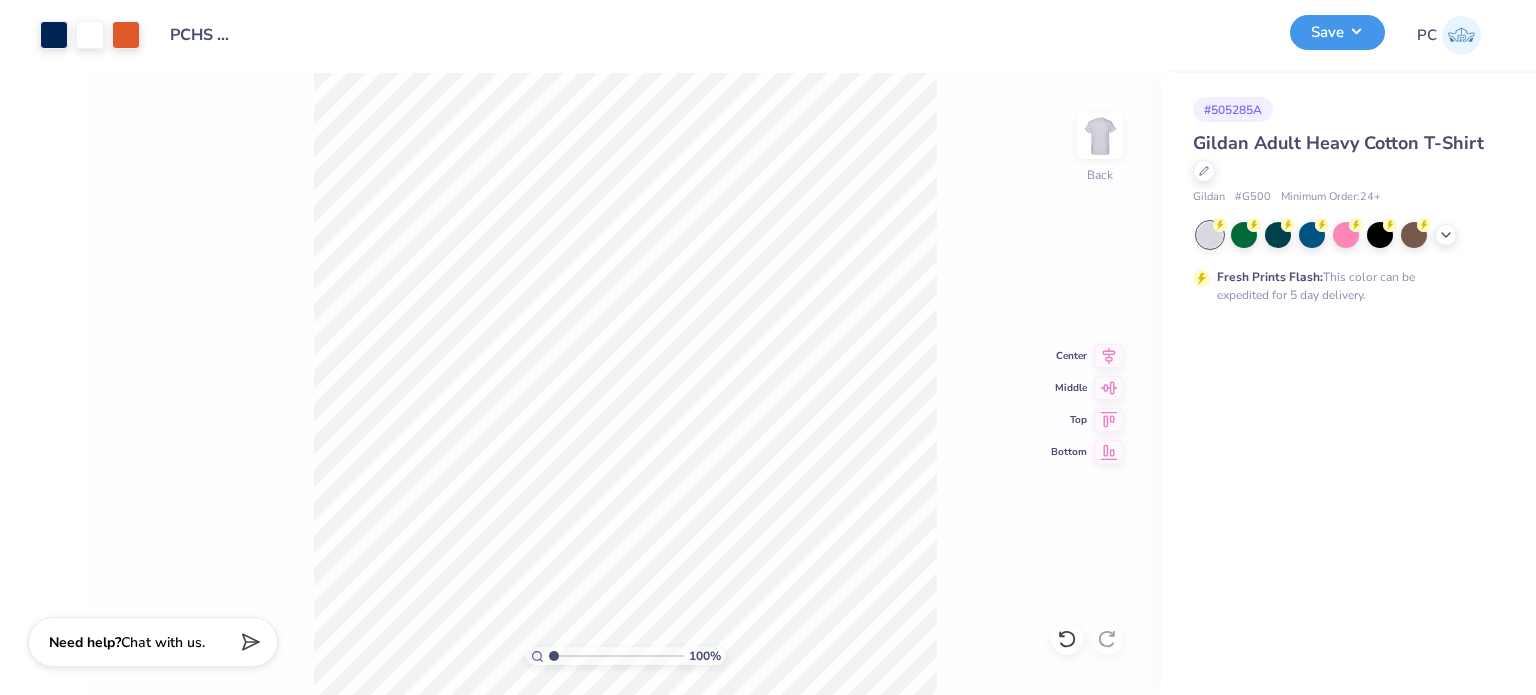 click on "Save" at bounding box center (1337, 32) 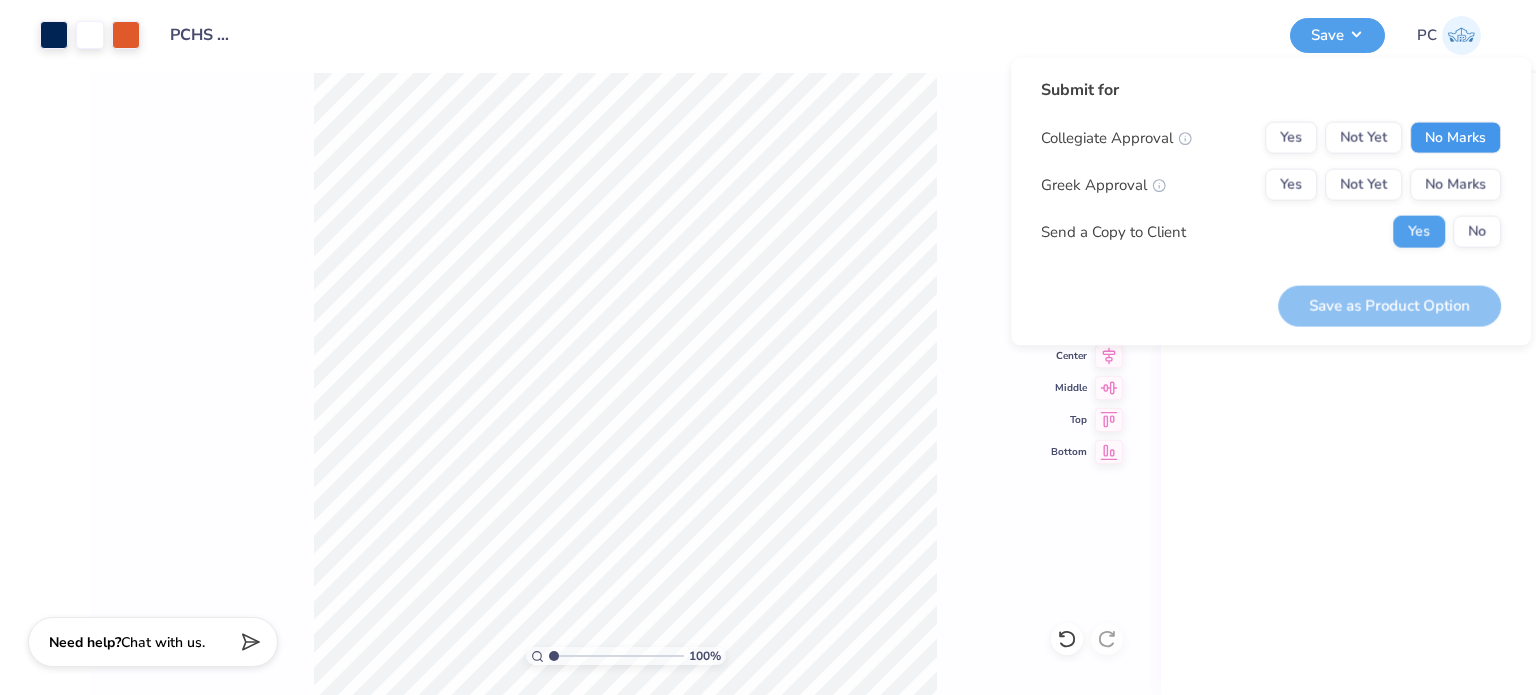 click on "No Marks" at bounding box center [1455, 138] 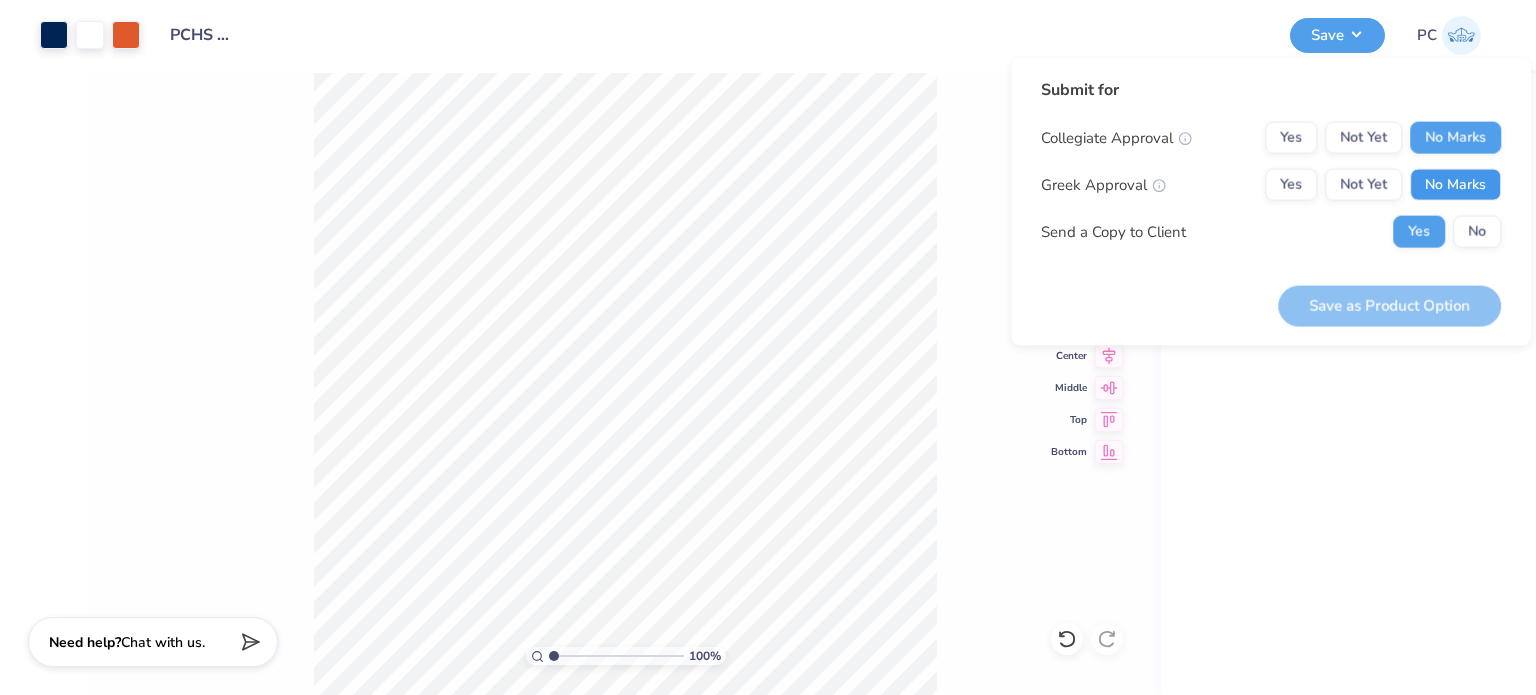 click on "No Marks" at bounding box center (1455, 185) 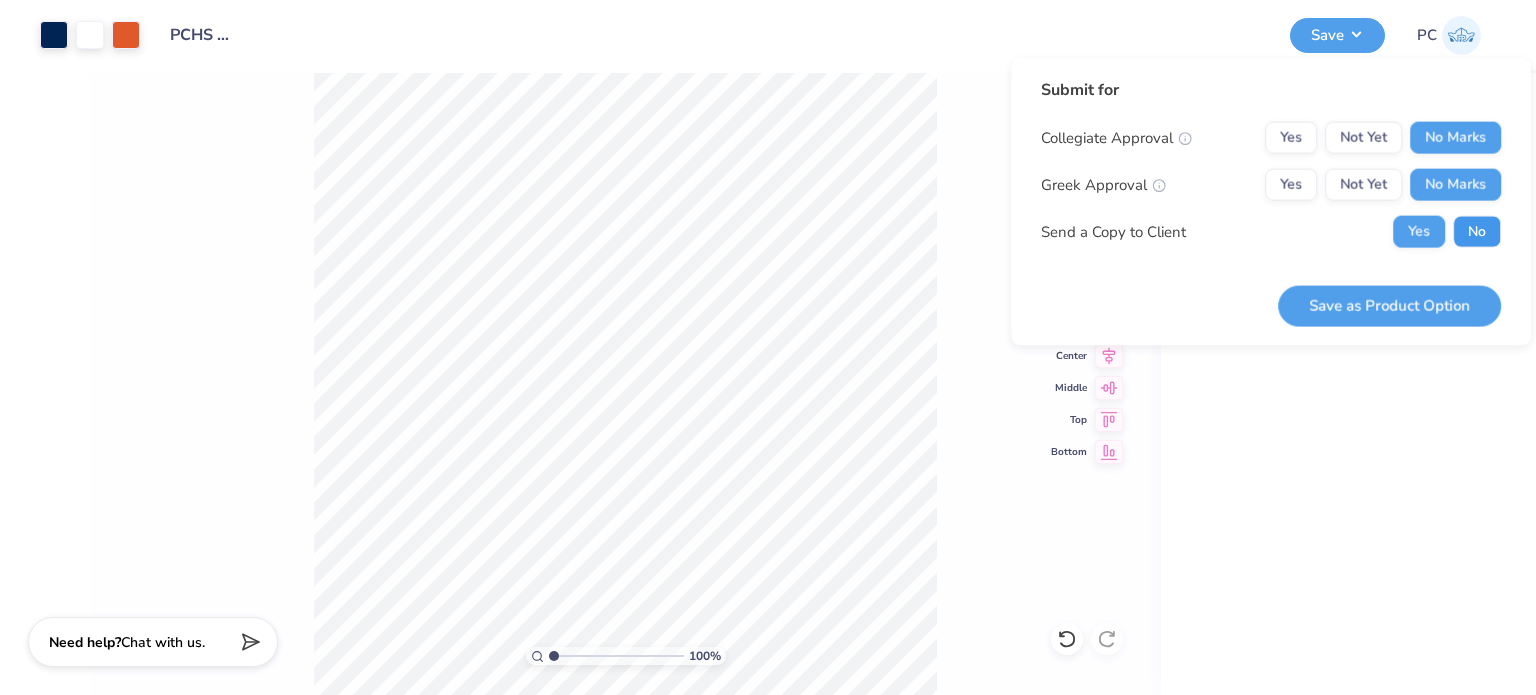 click on "No" at bounding box center [1477, 232] 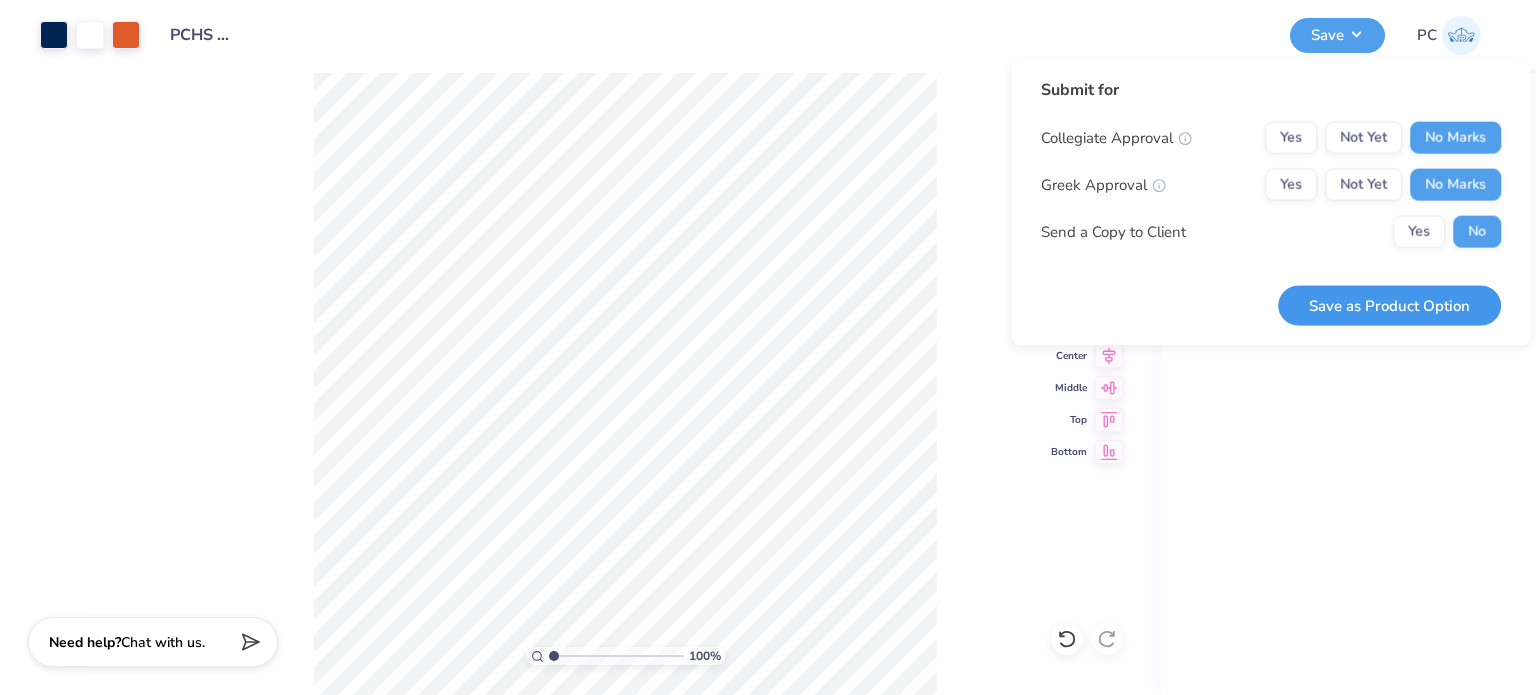 click on "Save as Product Option" at bounding box center [1389, 305] 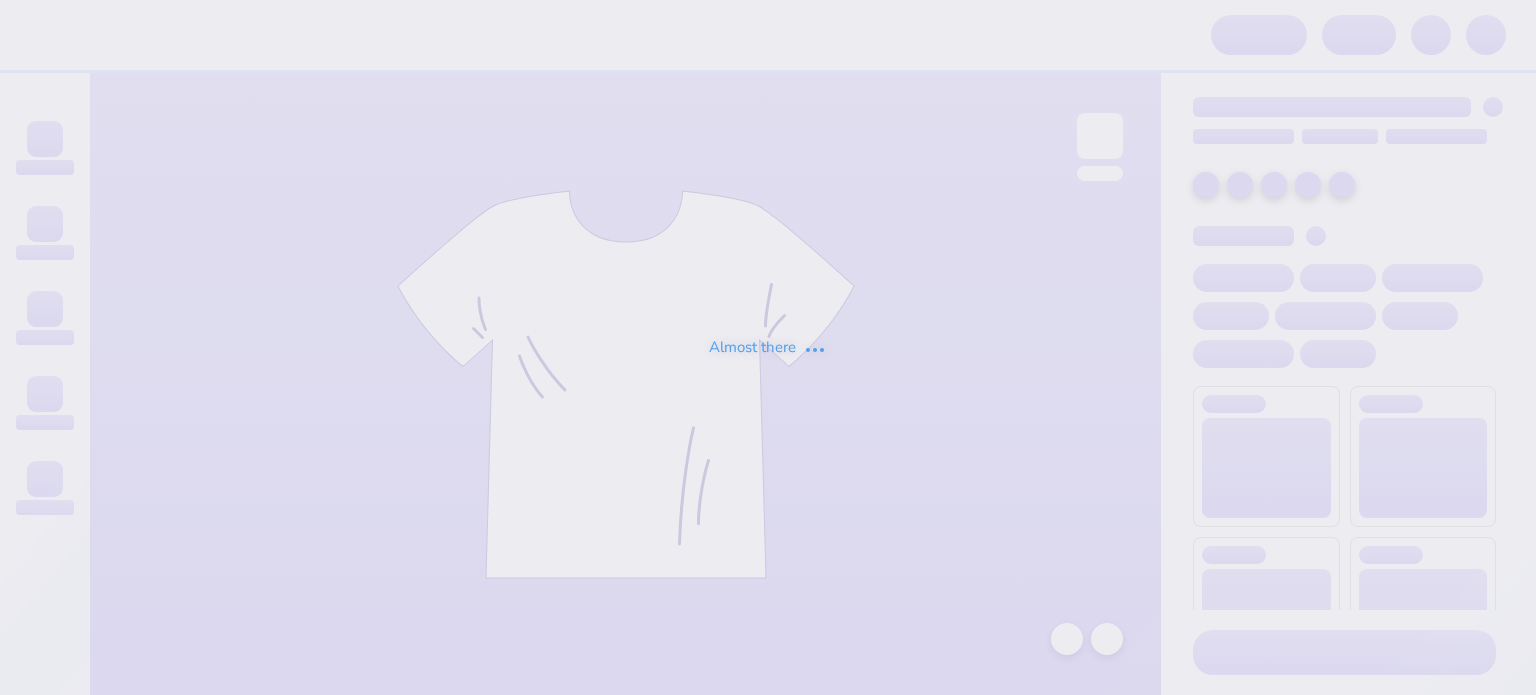 scroll, scrollTop: 0, scrollLeft: 0, axis: both 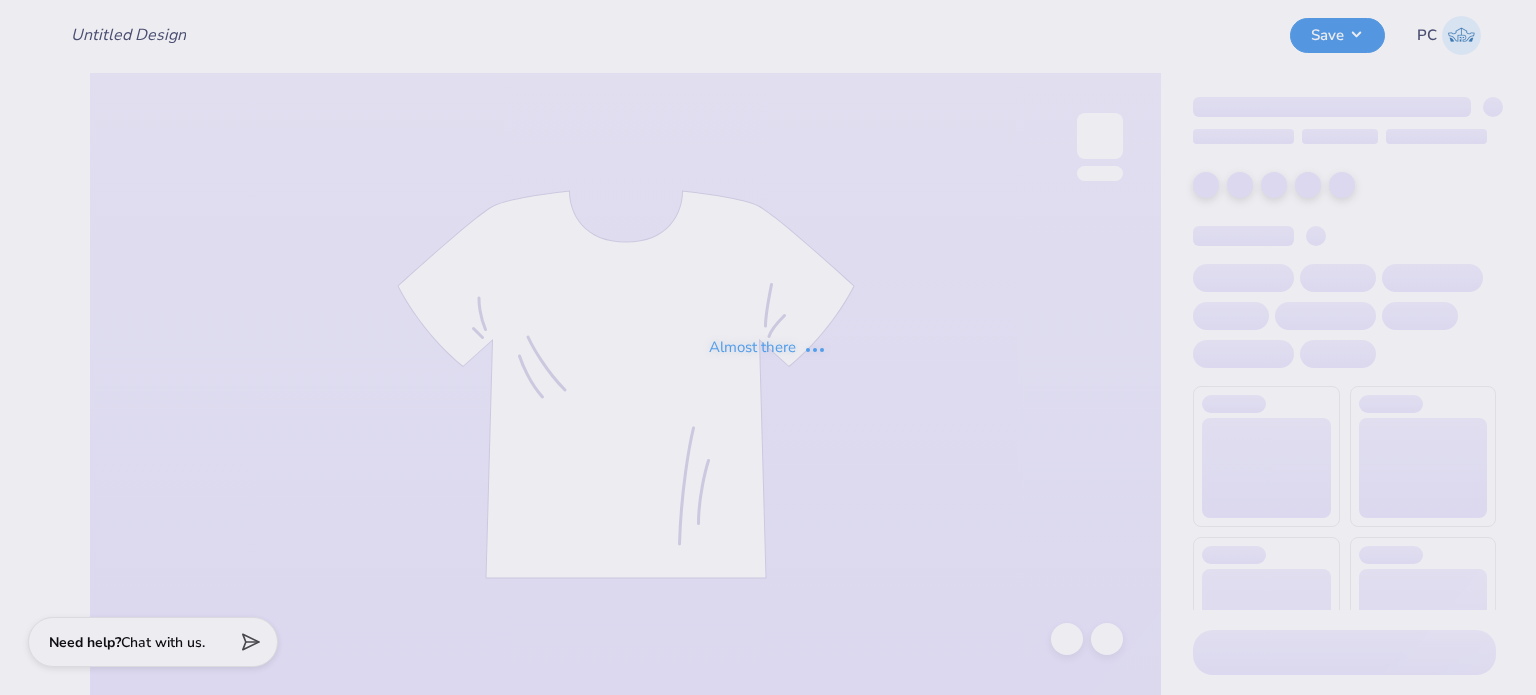 type on "PCHS Grey Tank" 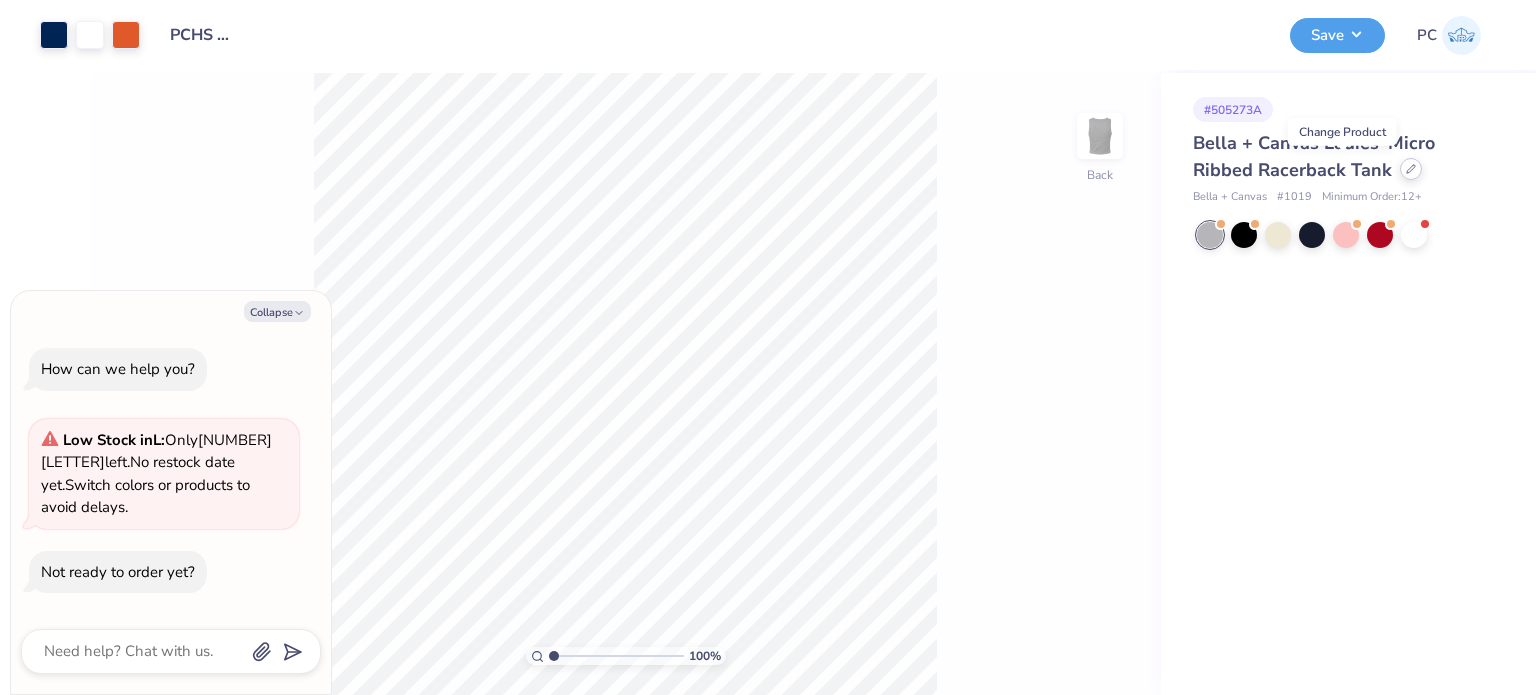 click at bounding box center [1411, 169] 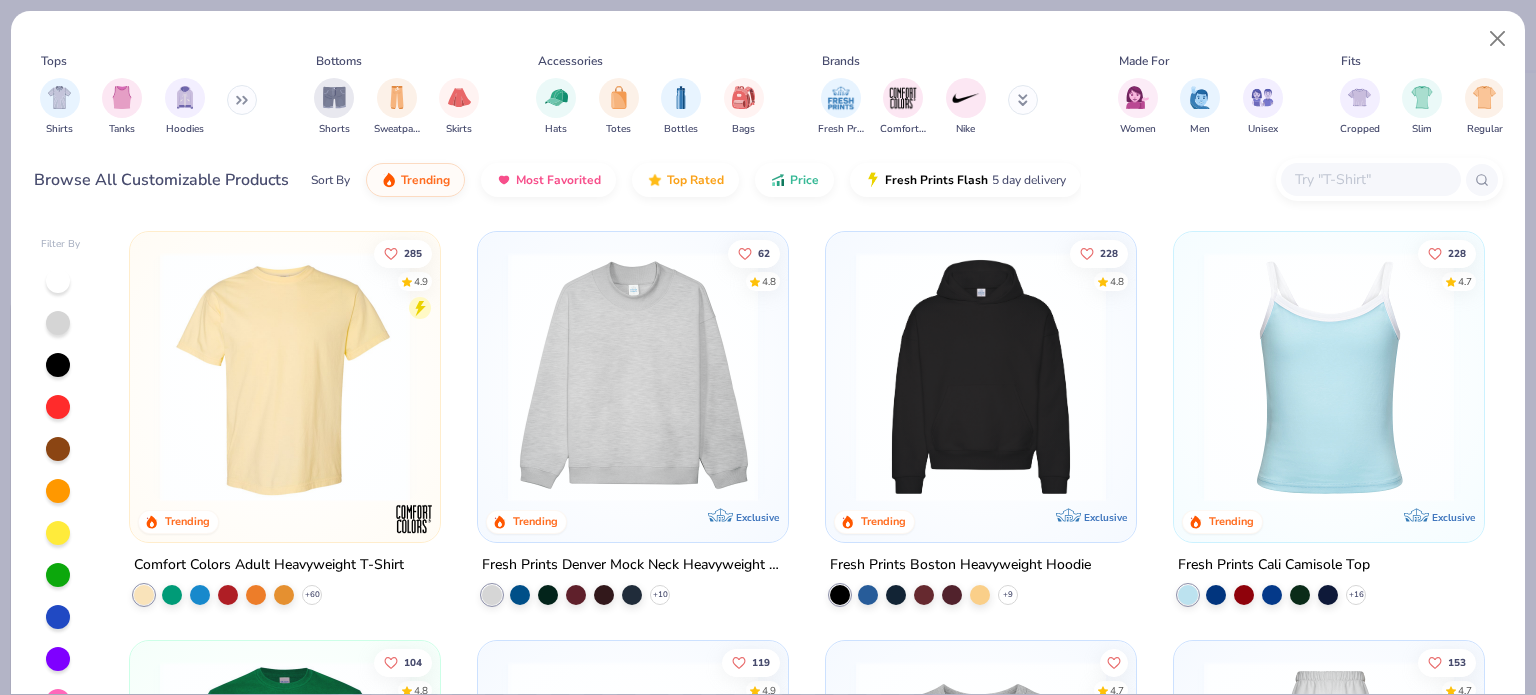 type on "x" 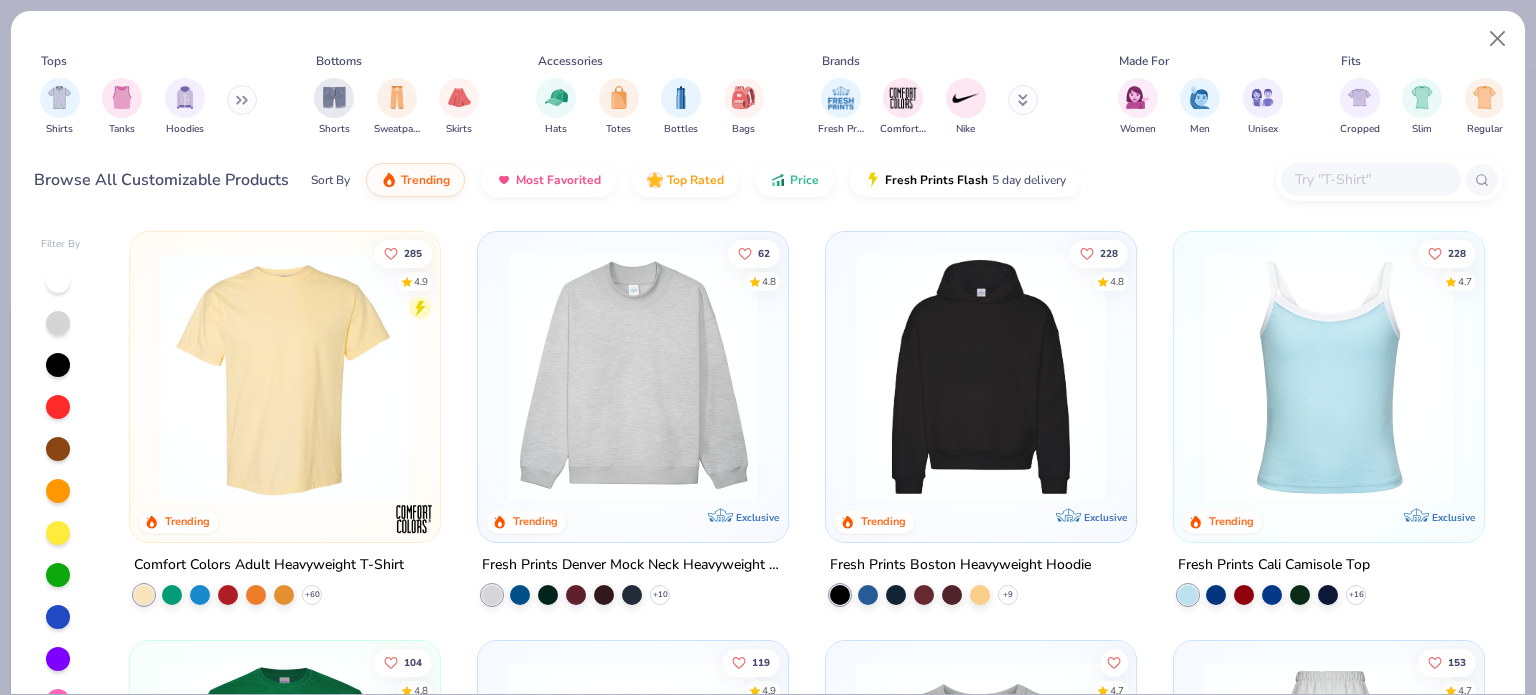 click at bounding box center [1370, 179] 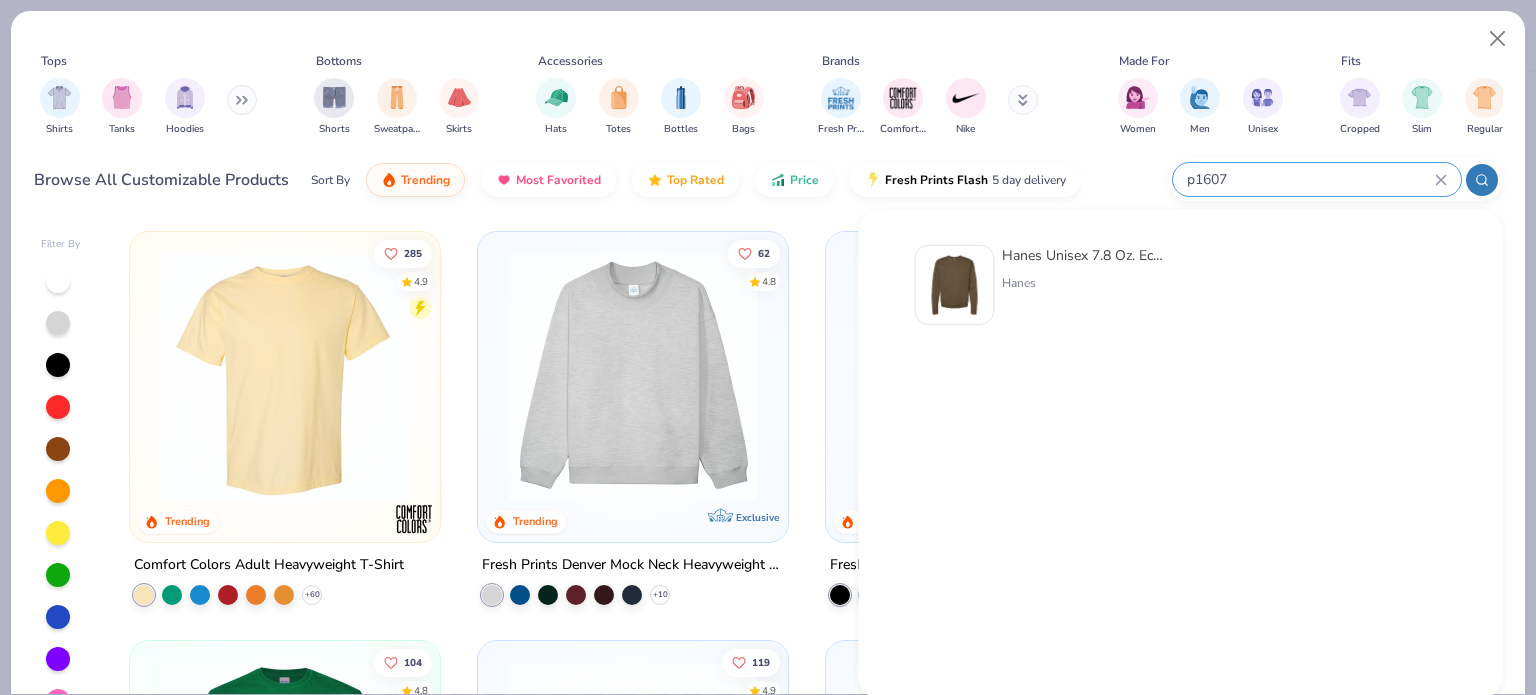 click on "Hanes Unisex 7.8 Oz. Ecosmart 50/50 Crewneck Sweatshirt Hanes" at bounding box center [1042, 295] 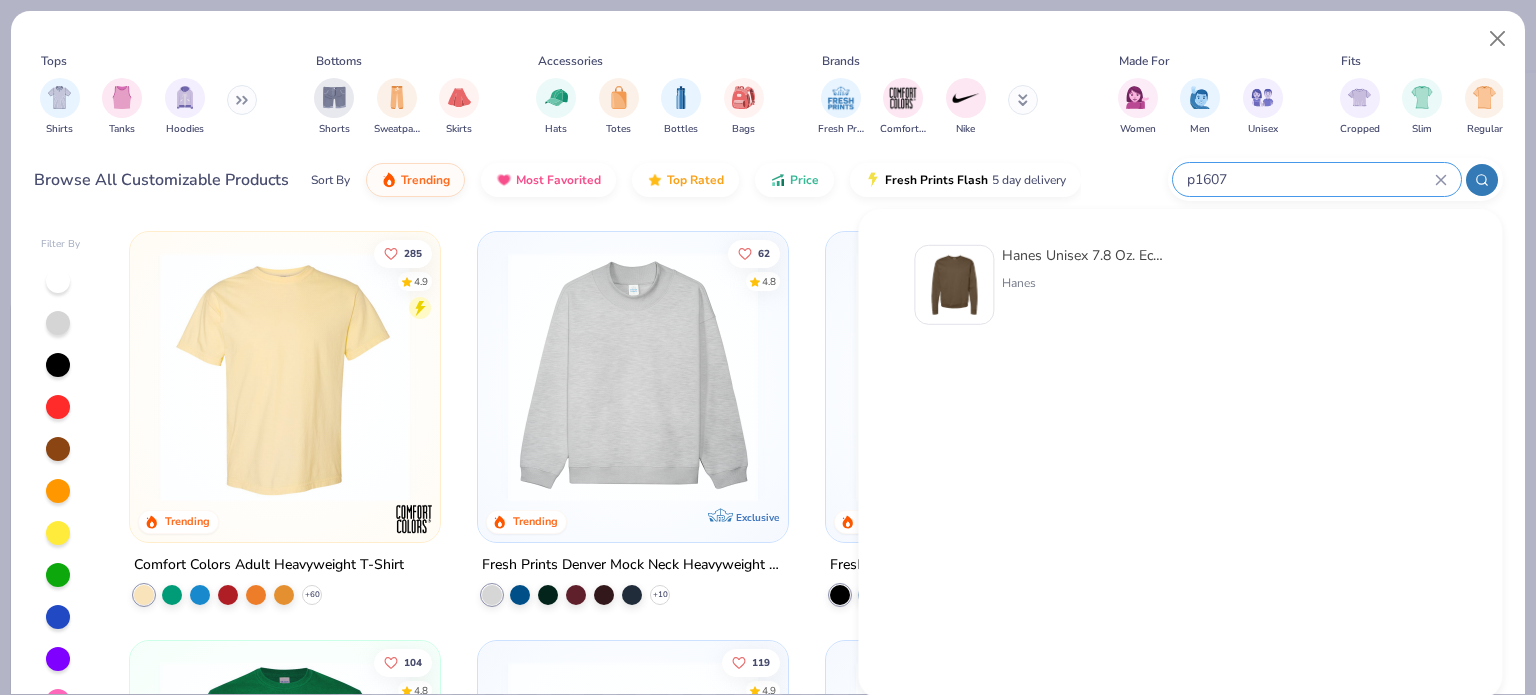 click on "p1607" at bounding box center [1310, 179] 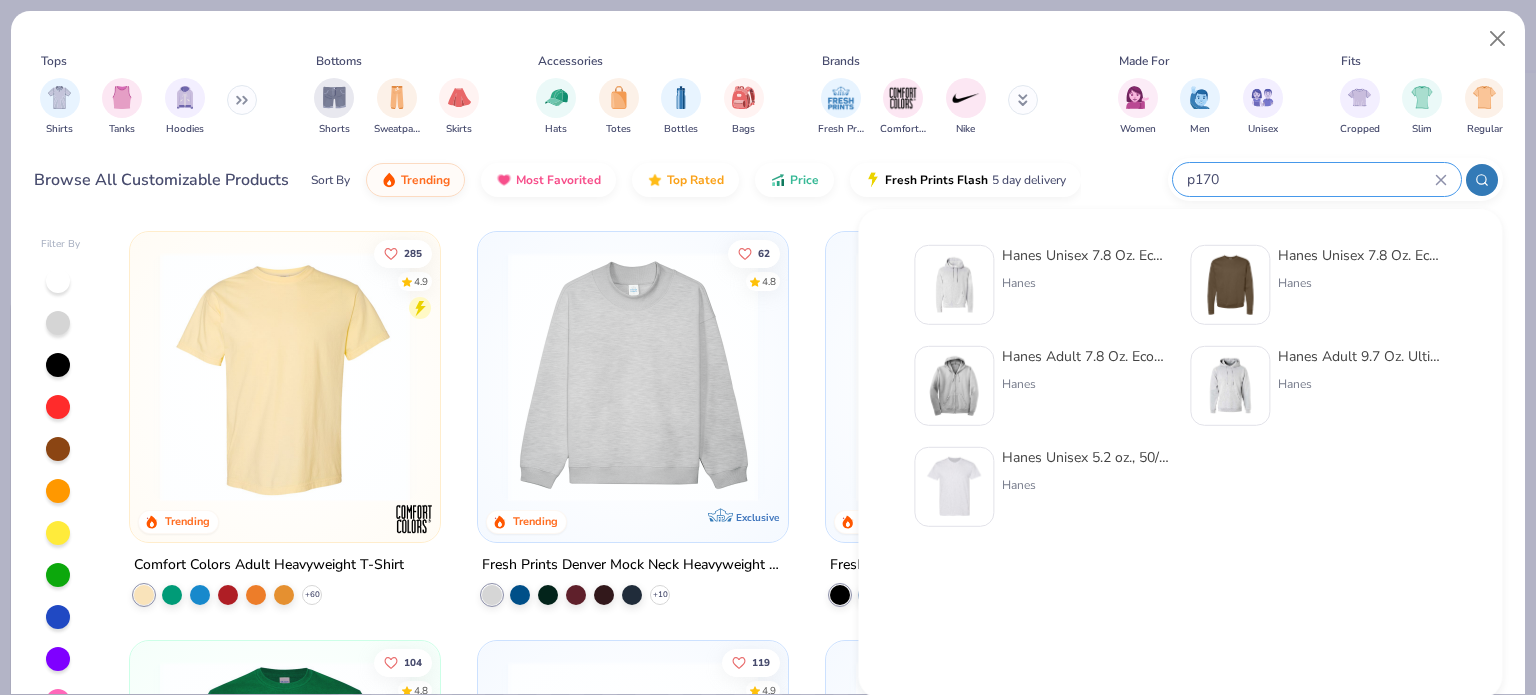 type on "p170" 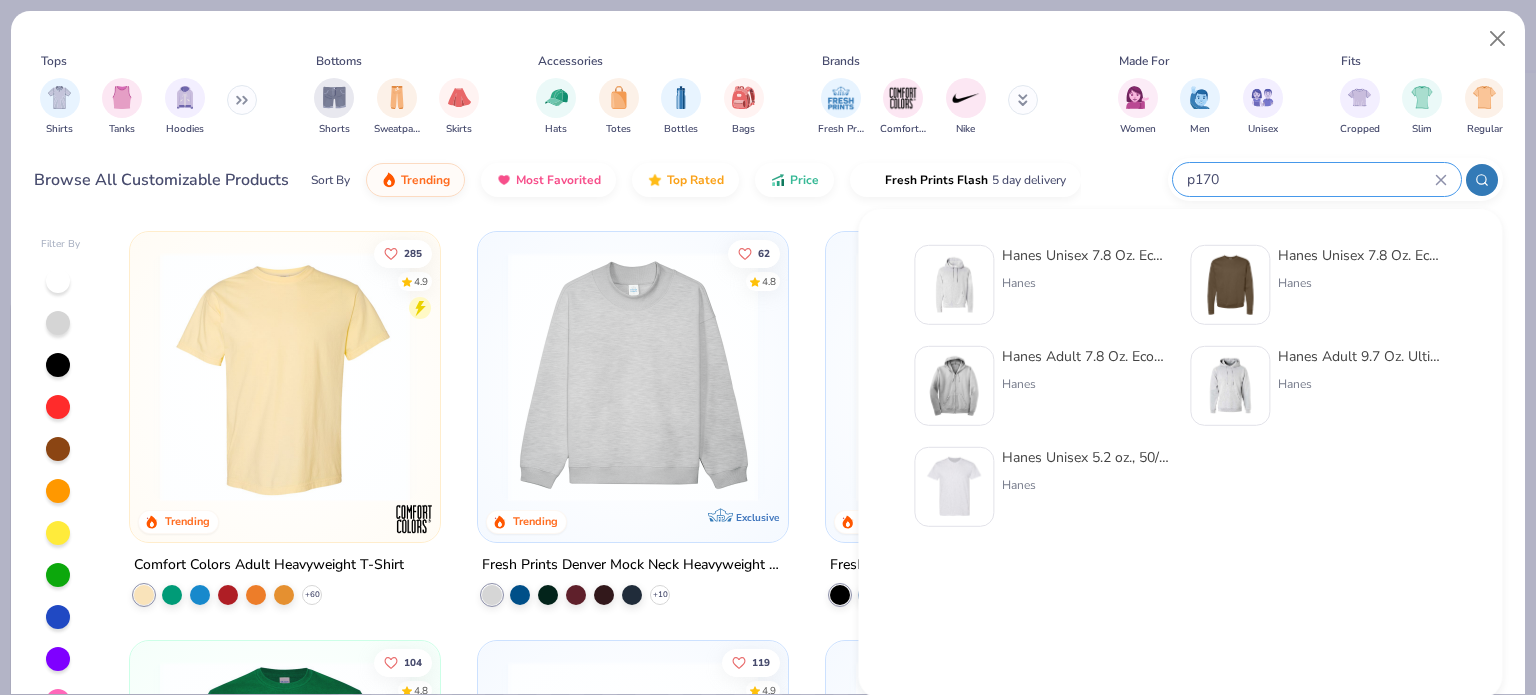 click at bounding box center (954, 285) 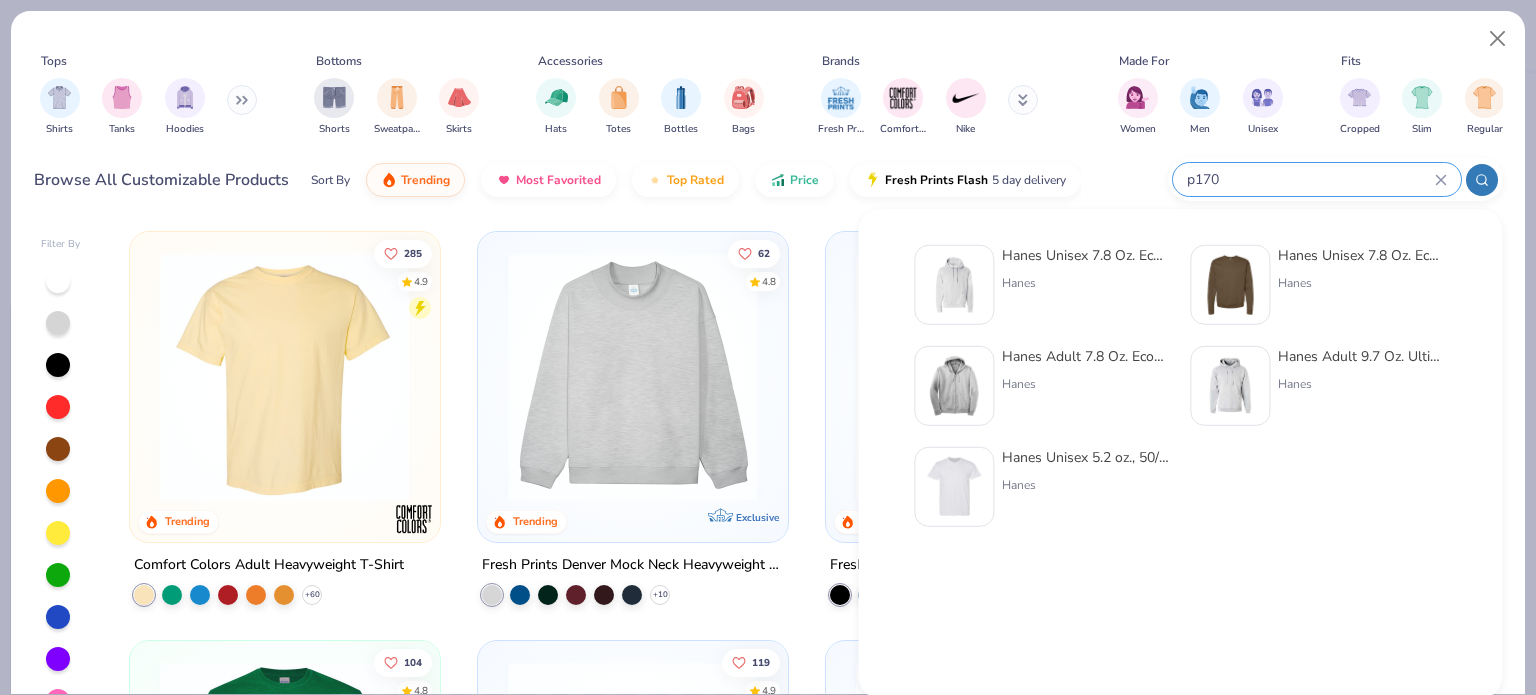 type 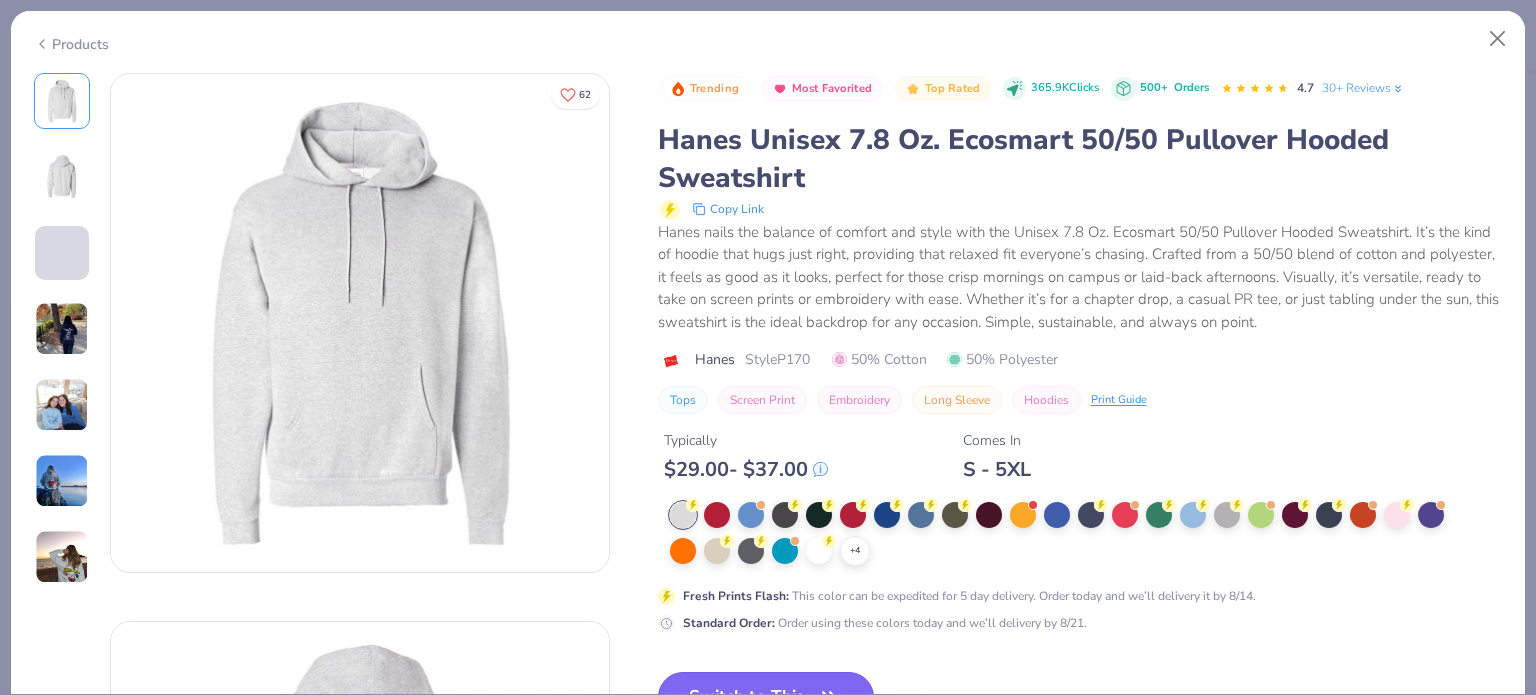click on "Switch to This" at bounding box center [766, 697] 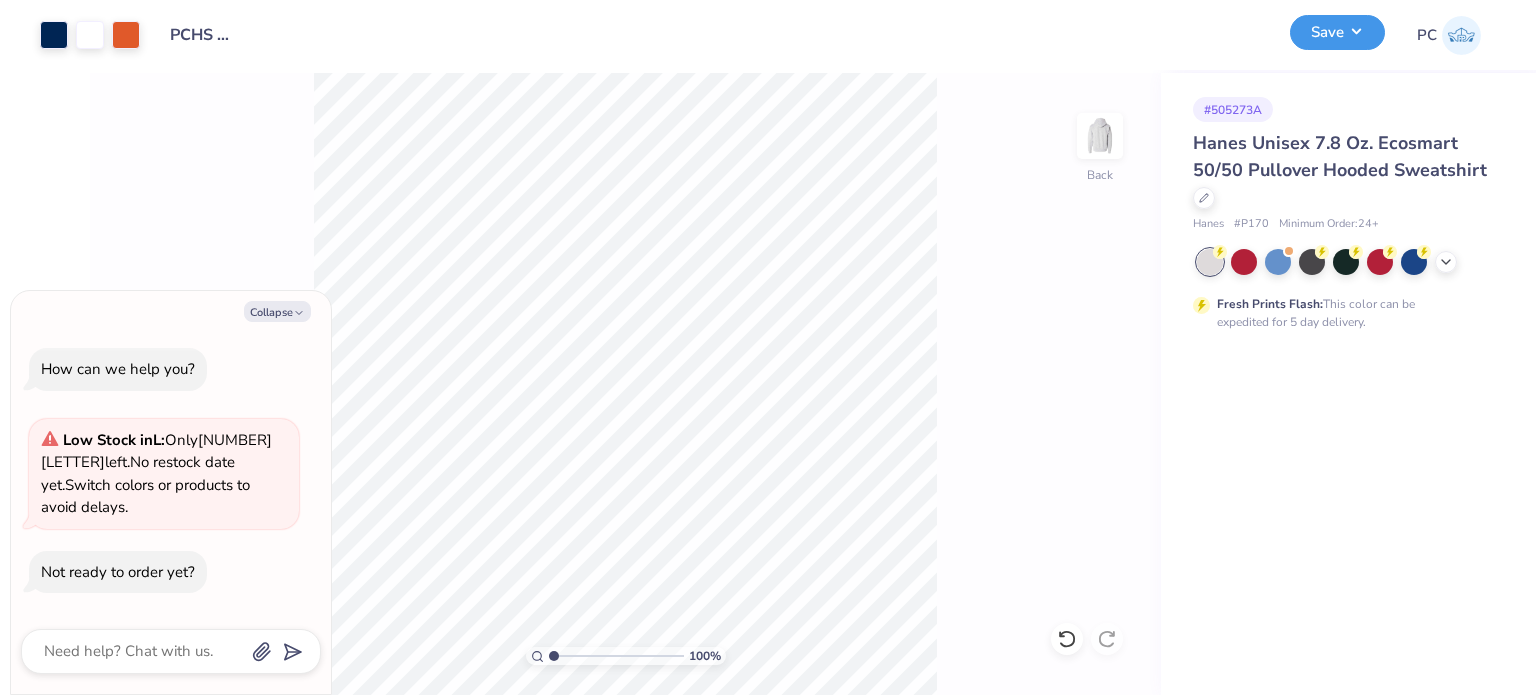 click on "Save" at bounding box center (1337, 32) 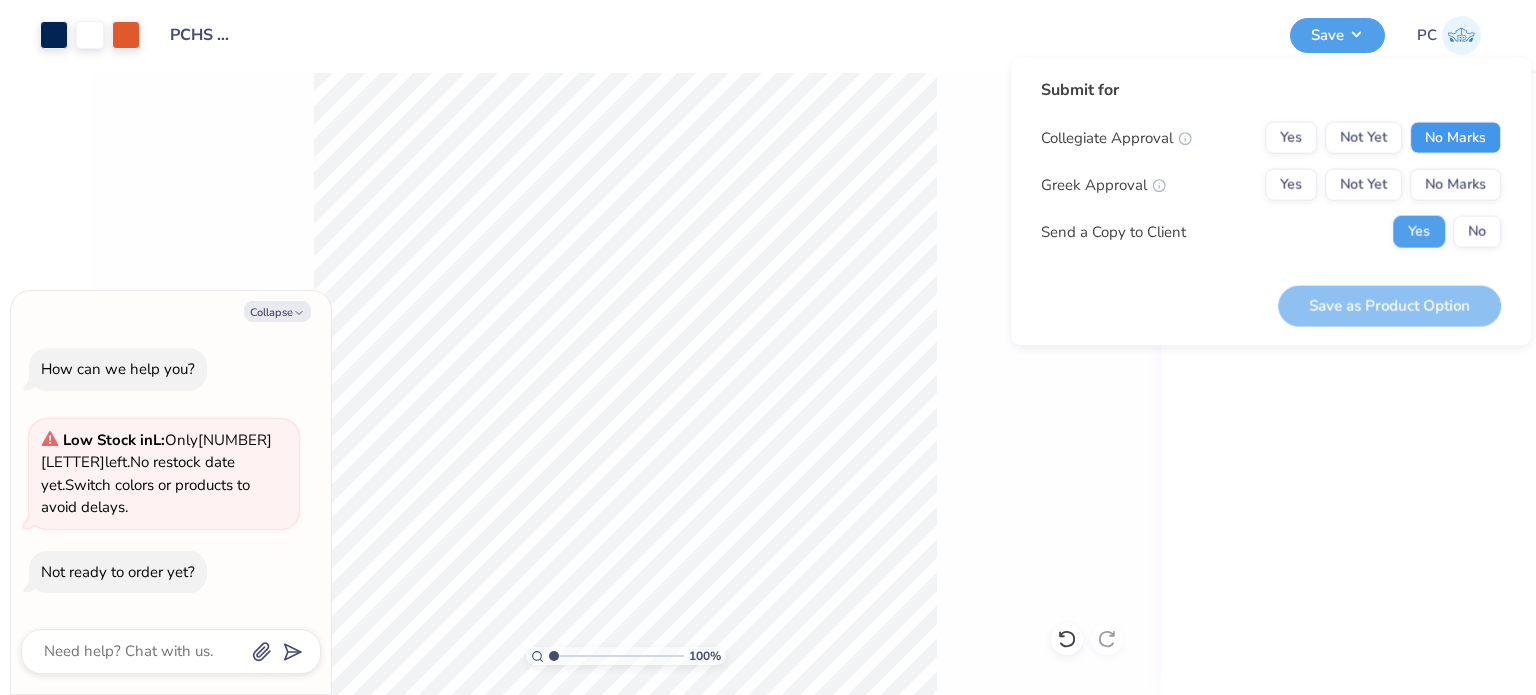 click on "No Marks" at bounding box center [1455, 138] 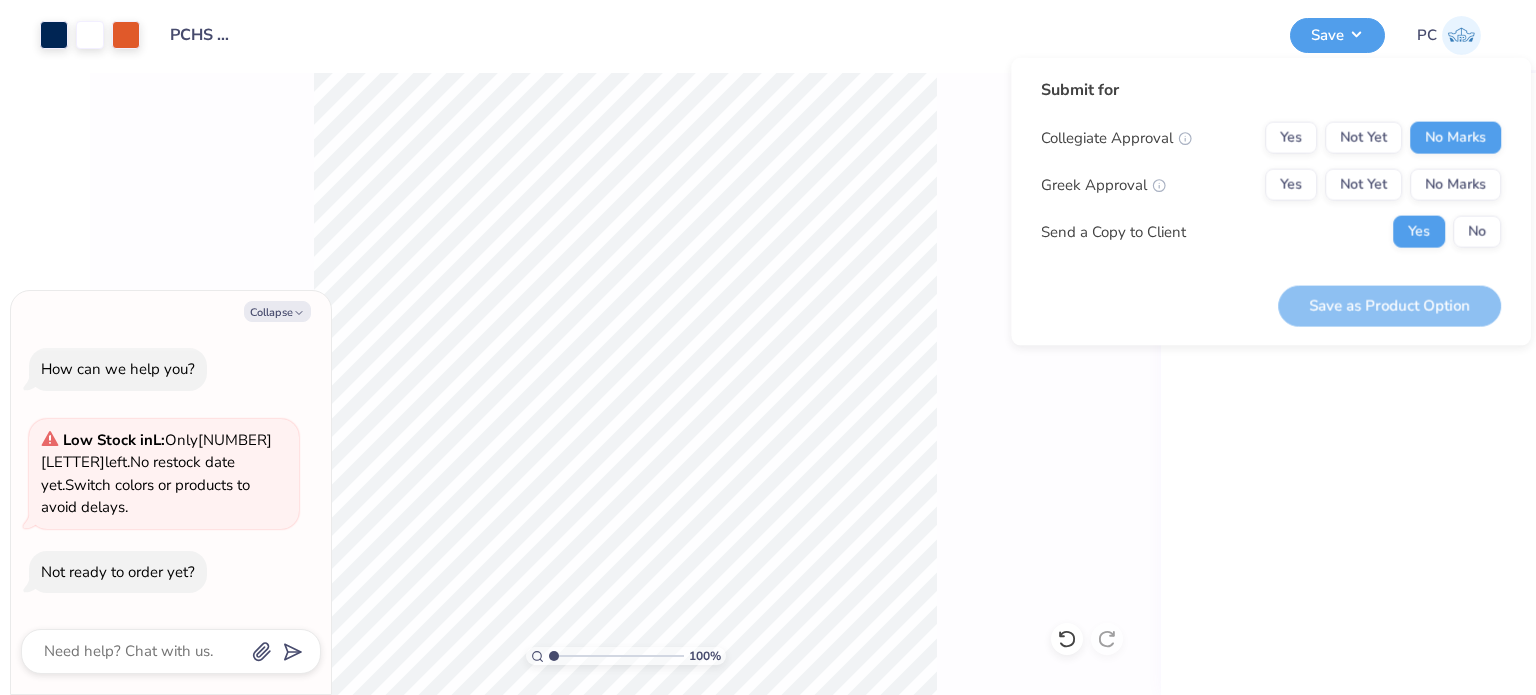 click on "Collegiate Approval Yes Not Yet No Marks Greek Approval Yes Not Yet No Marks Send a Copy to Client Yes No" at bounding box center (1271, 185) 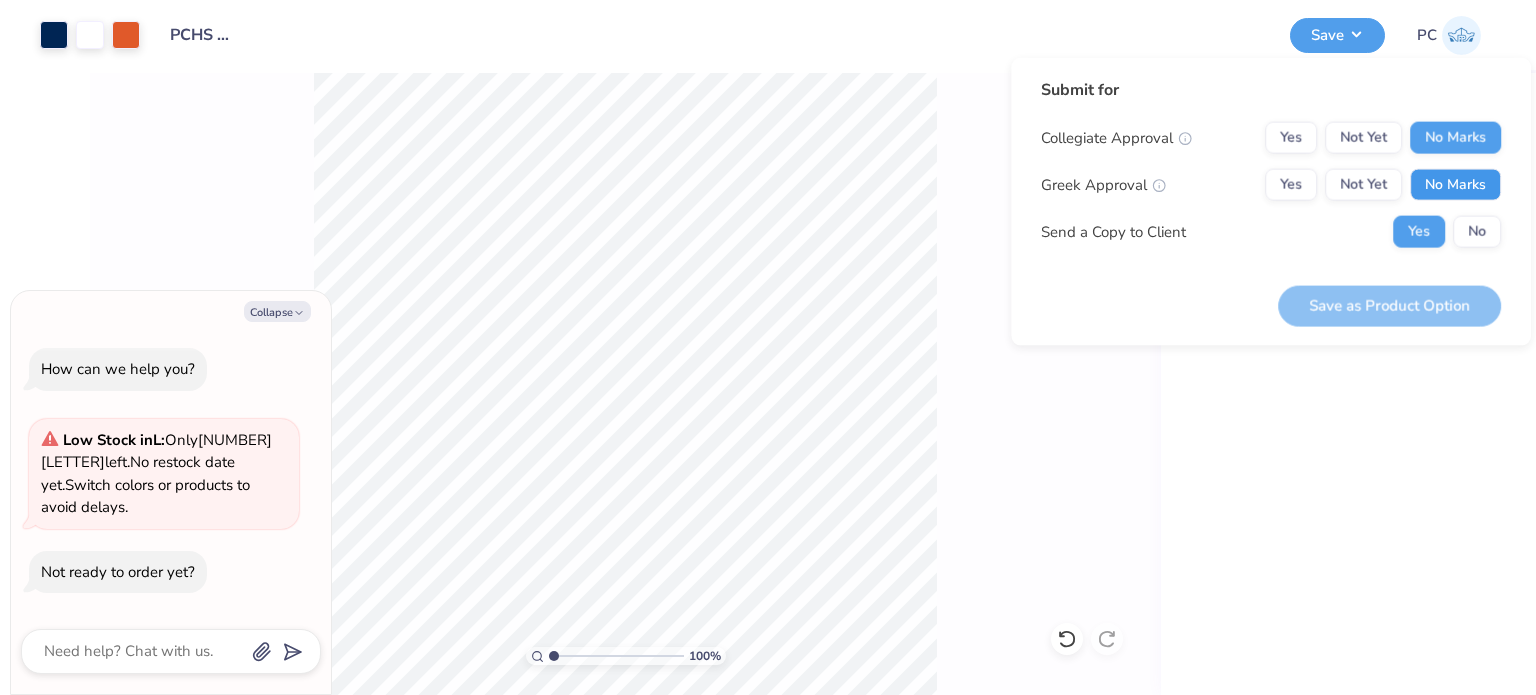 click on "No Marks" at bounding box center [1455, 185] 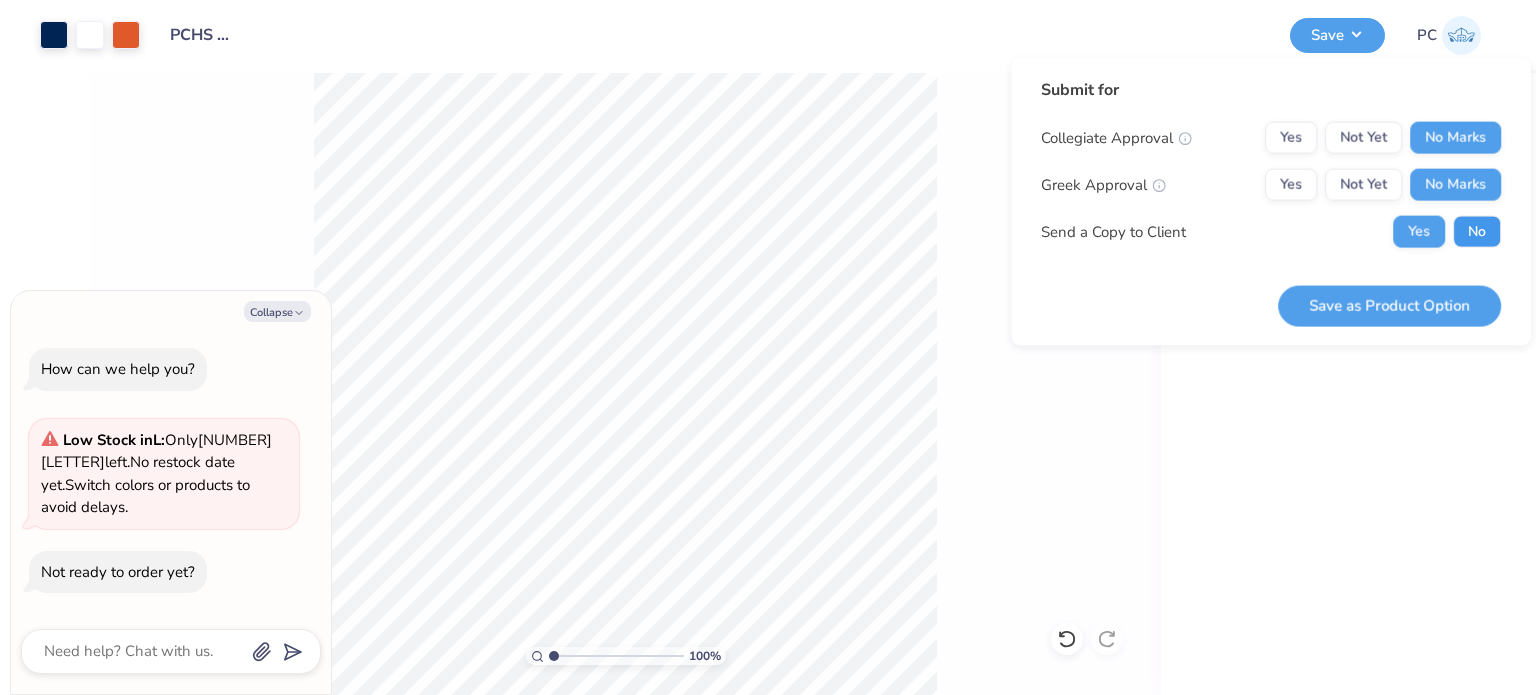 click on "No" at bounding box center [1477, 232] 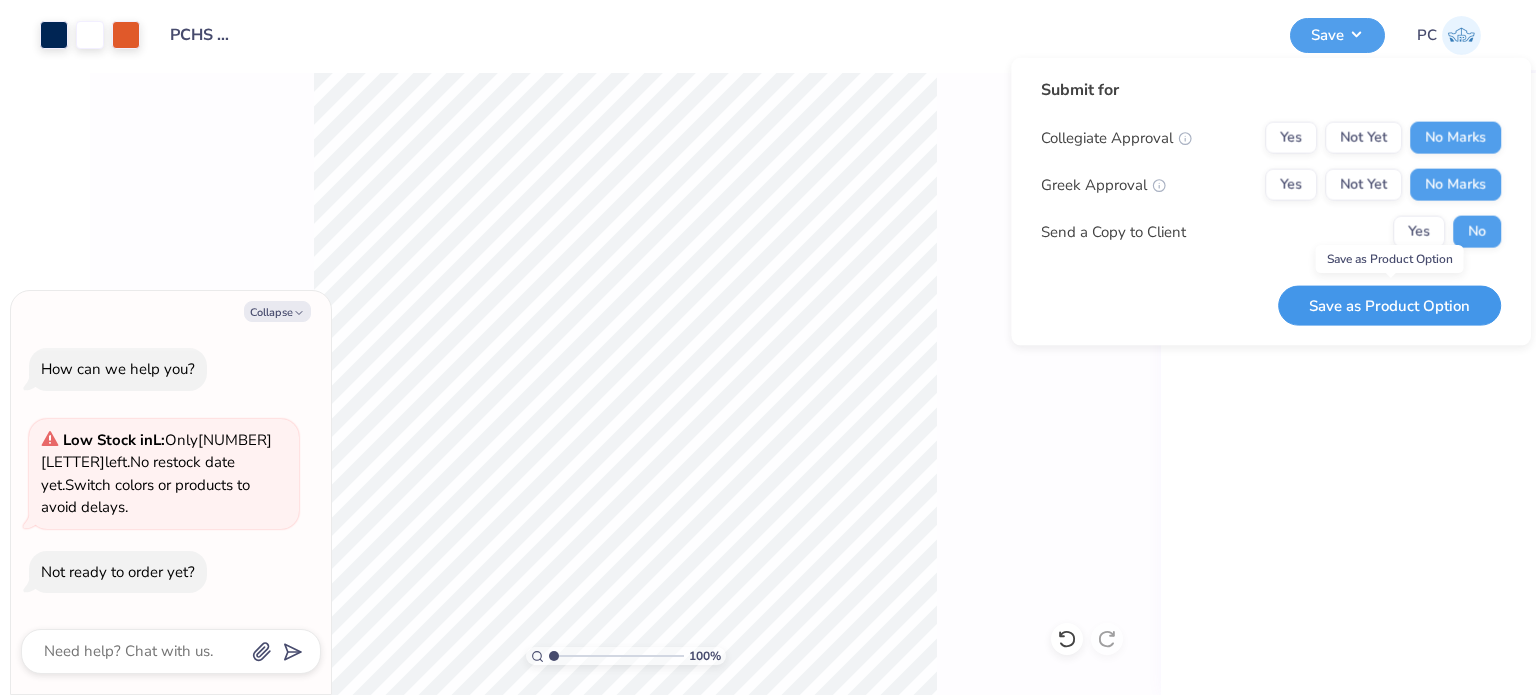 click on "Save as Product Option" at bounding box center (1389, 305) 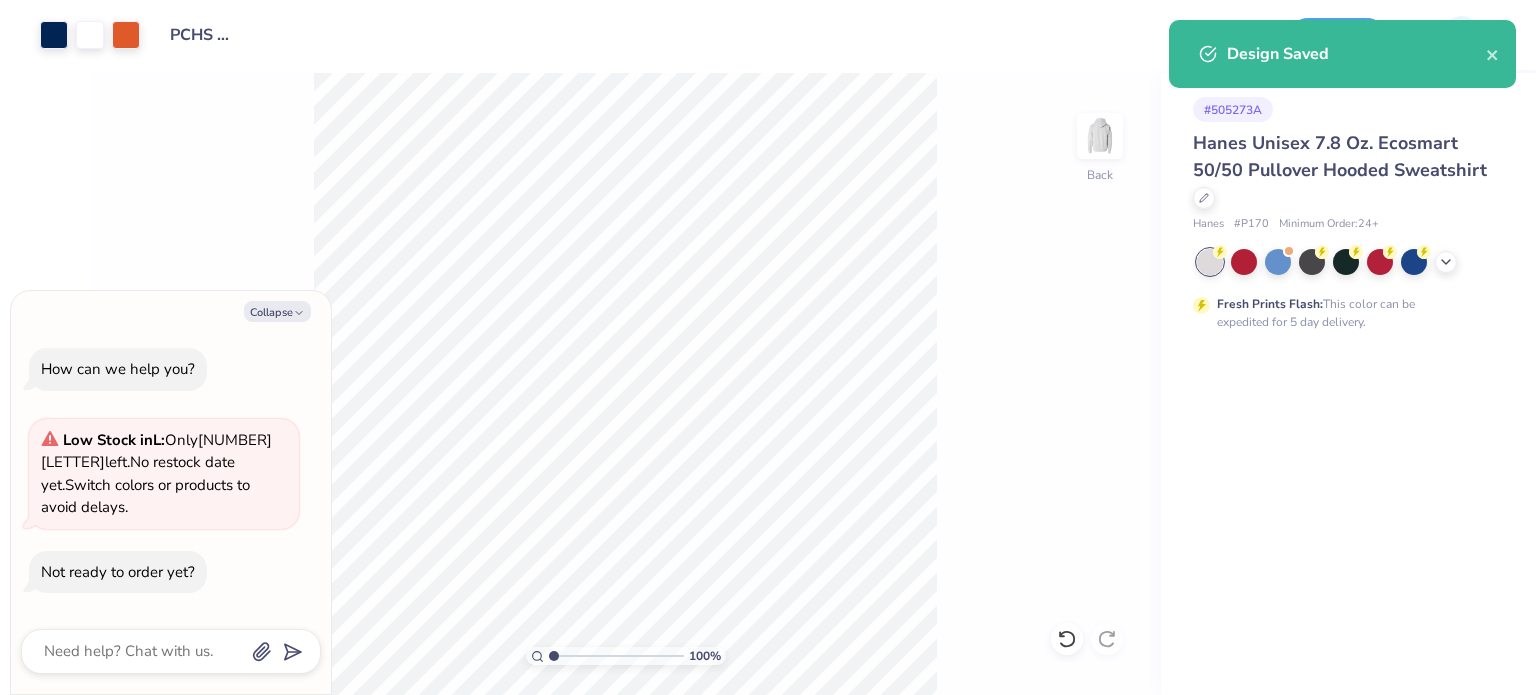 type on "x" 